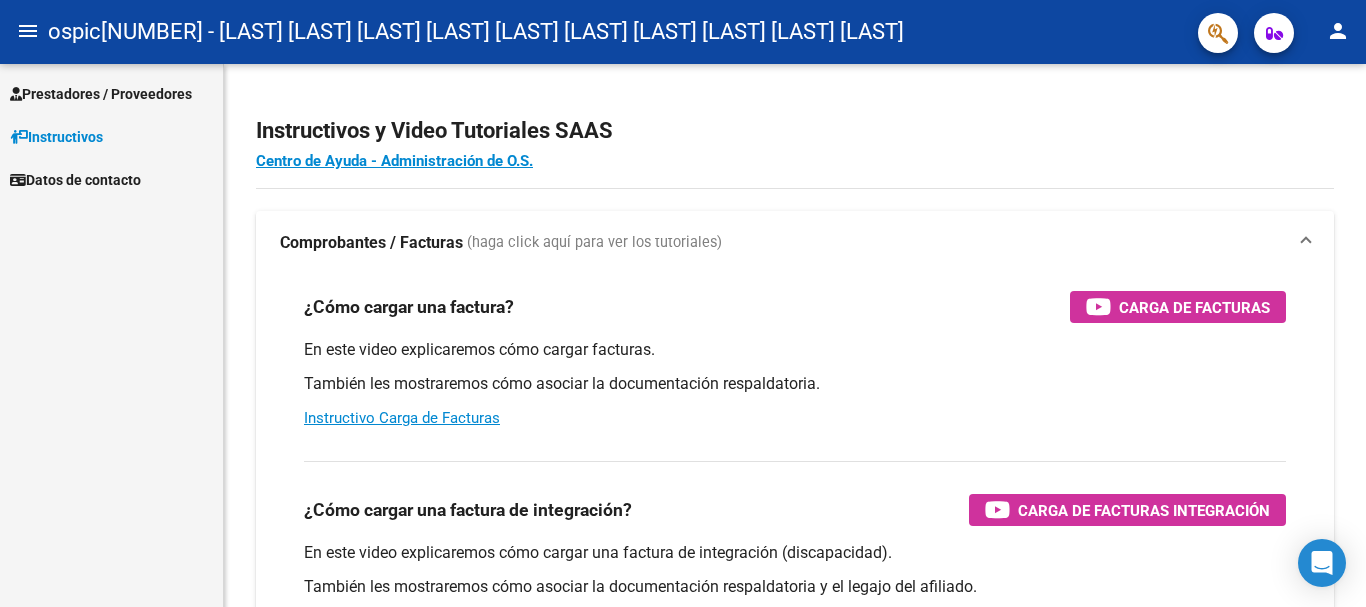 scroll, scrollTop: 0, scrollLeft: 0, axis: both 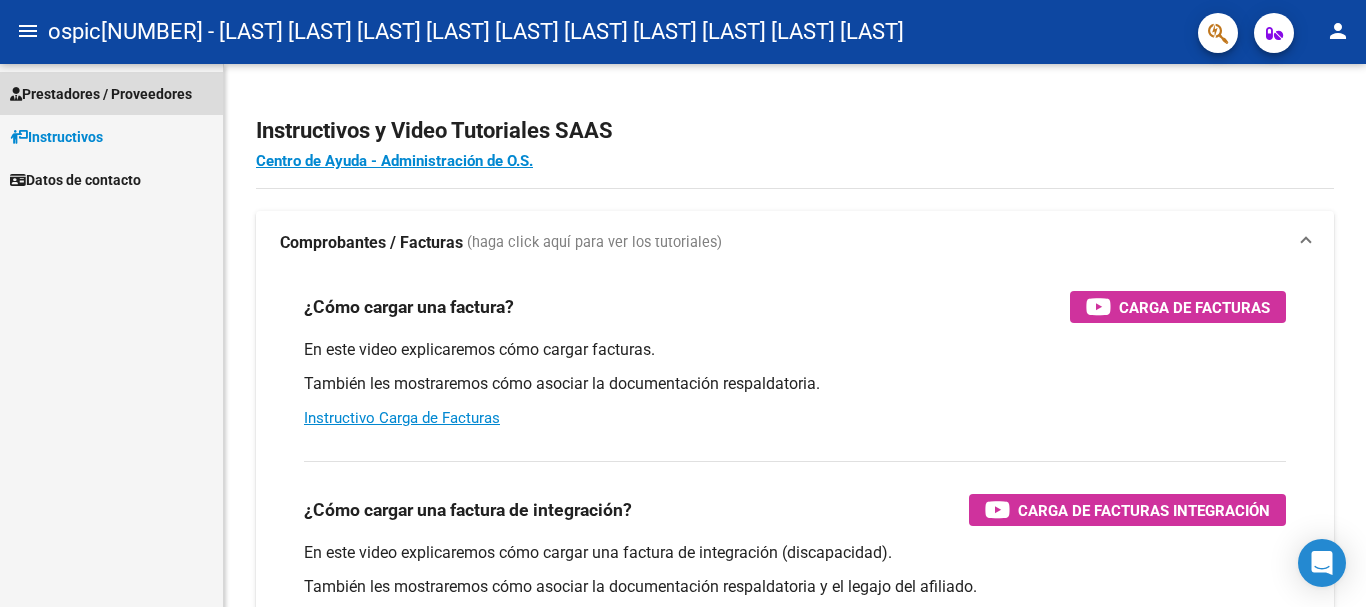 click on "Prestadores / Proveedores" at bounding box center (101, 94) 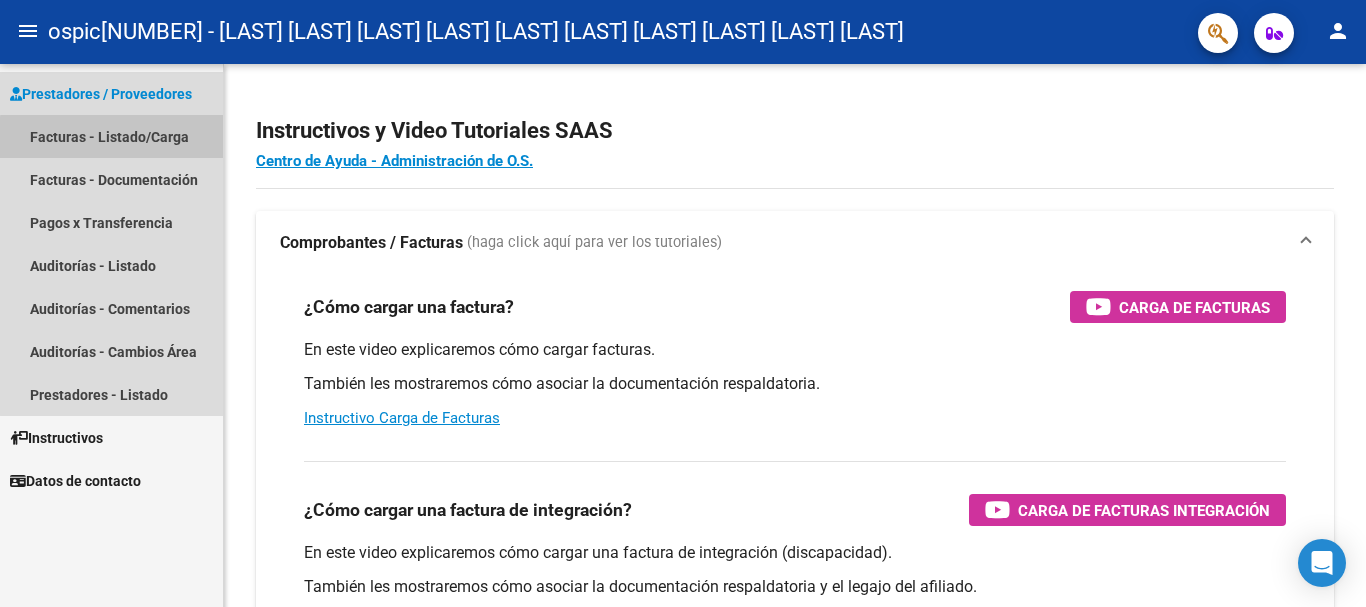 click on "Facturas - Listado/Carga" at bounding box center [111, 136] 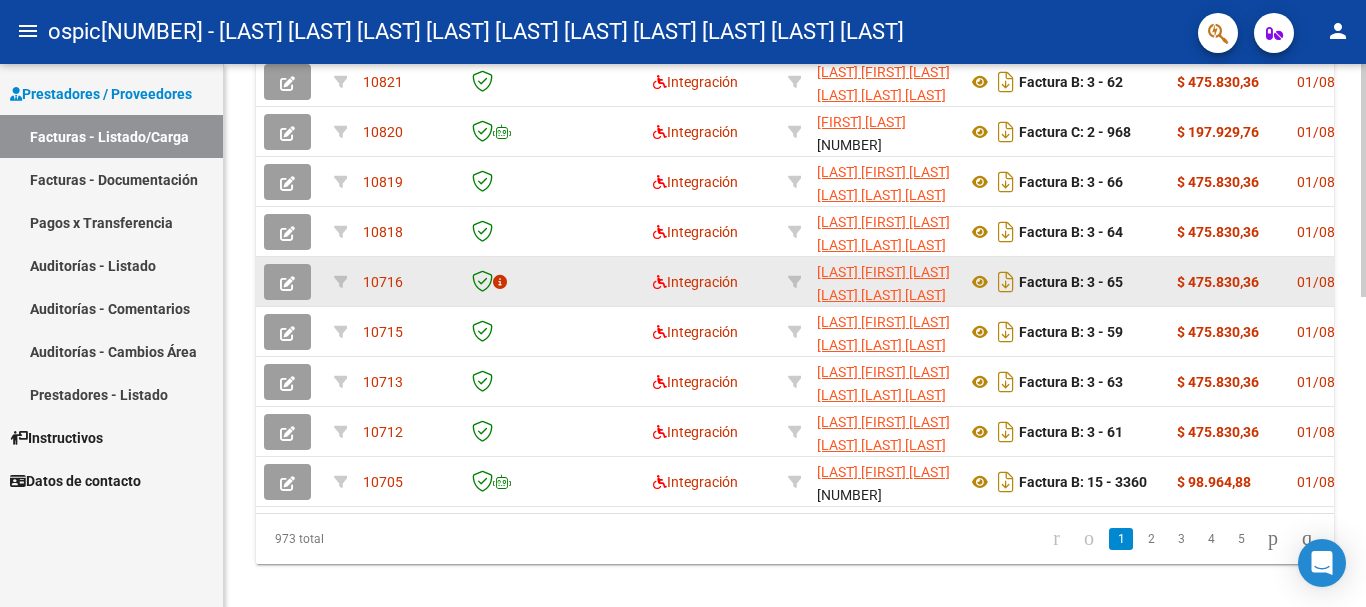 scroll, scrollTop: 699, scrollLeft: 0, axis: vertical 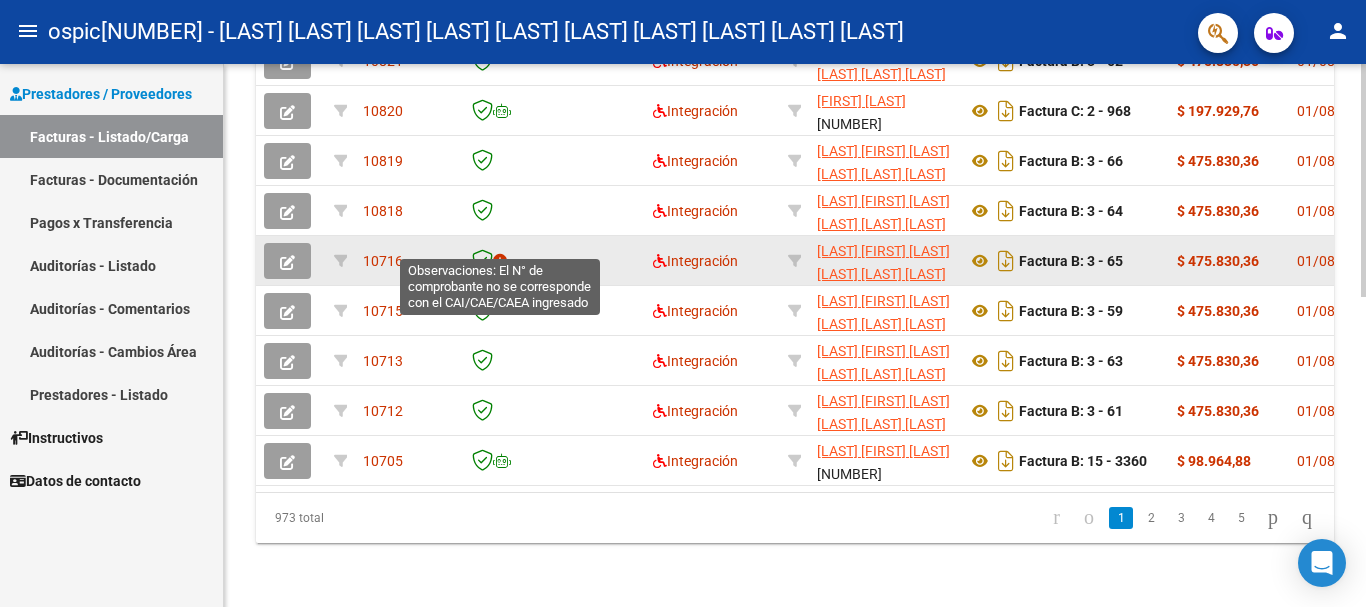 click 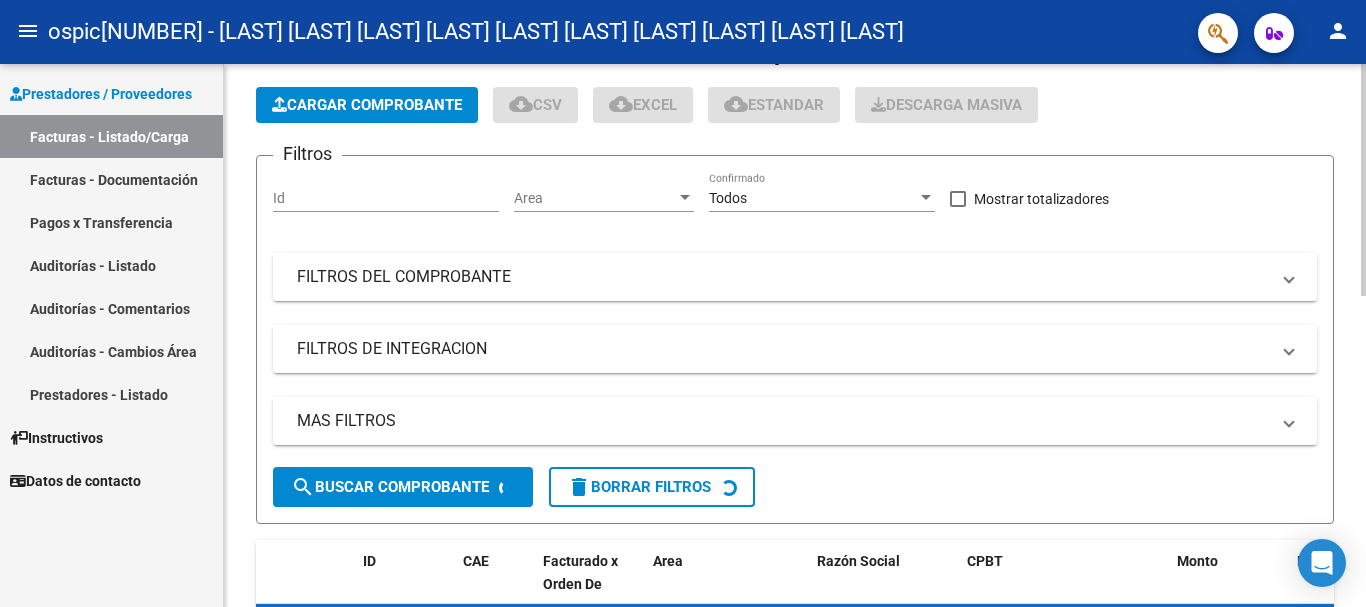 scroll, scrollTop: 30, scrollLeft: 0, axis: vertical 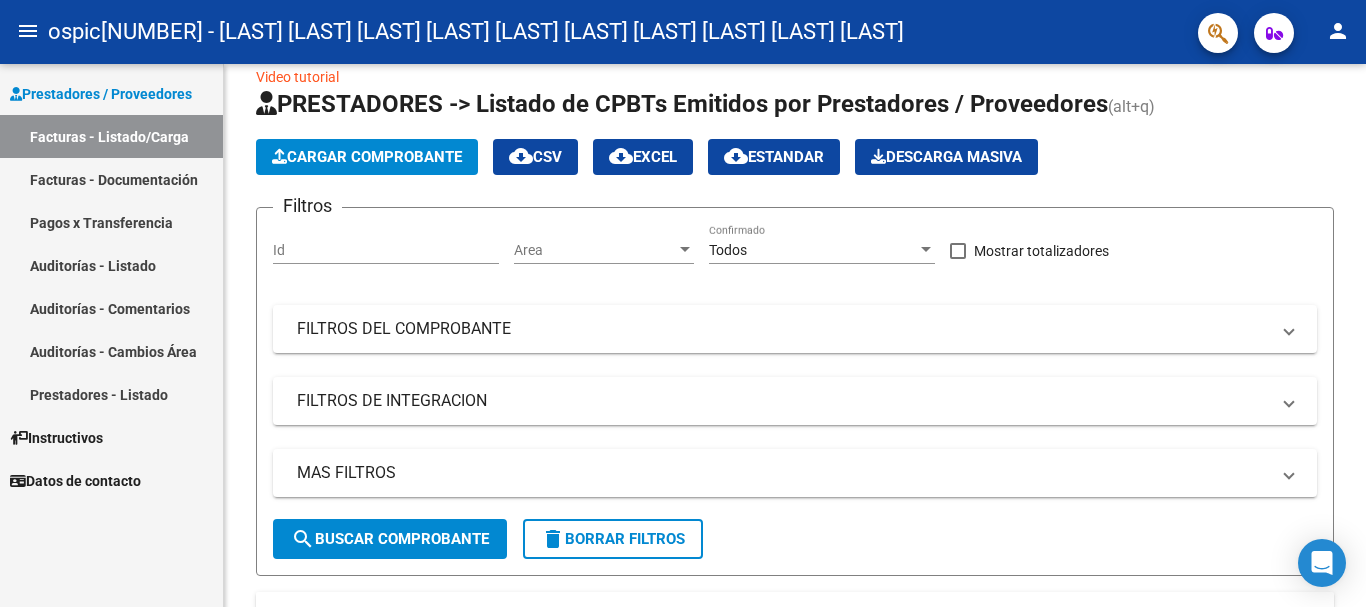 click 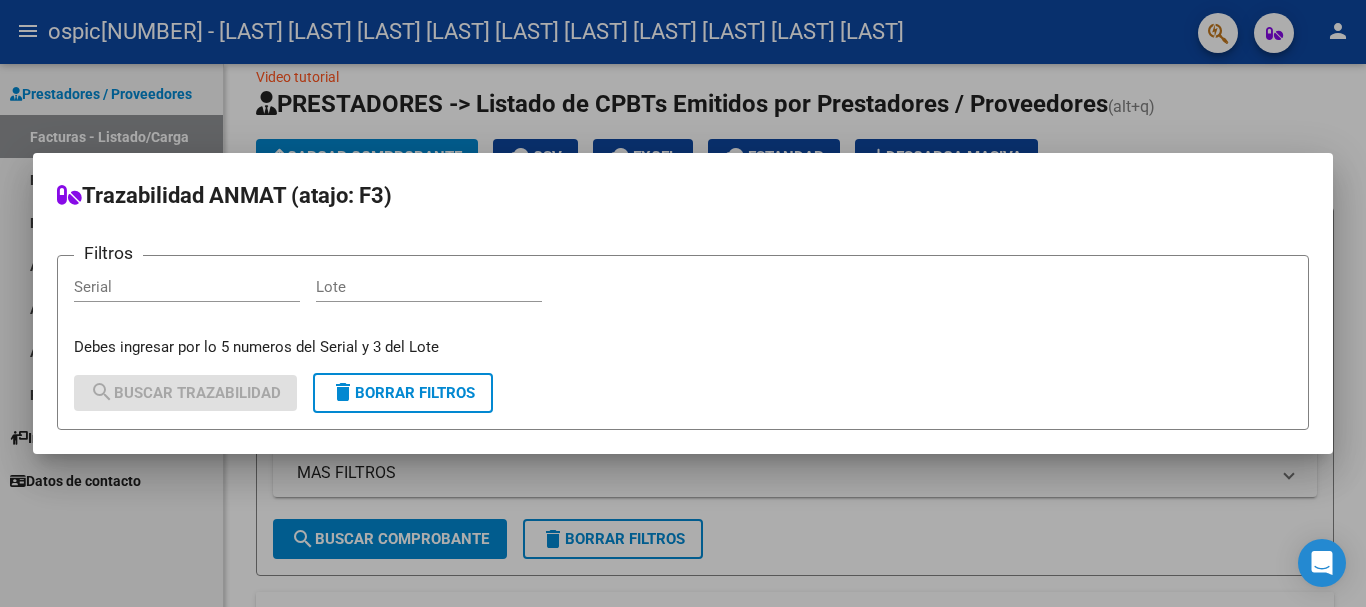 click at bounding box center [683, 303] 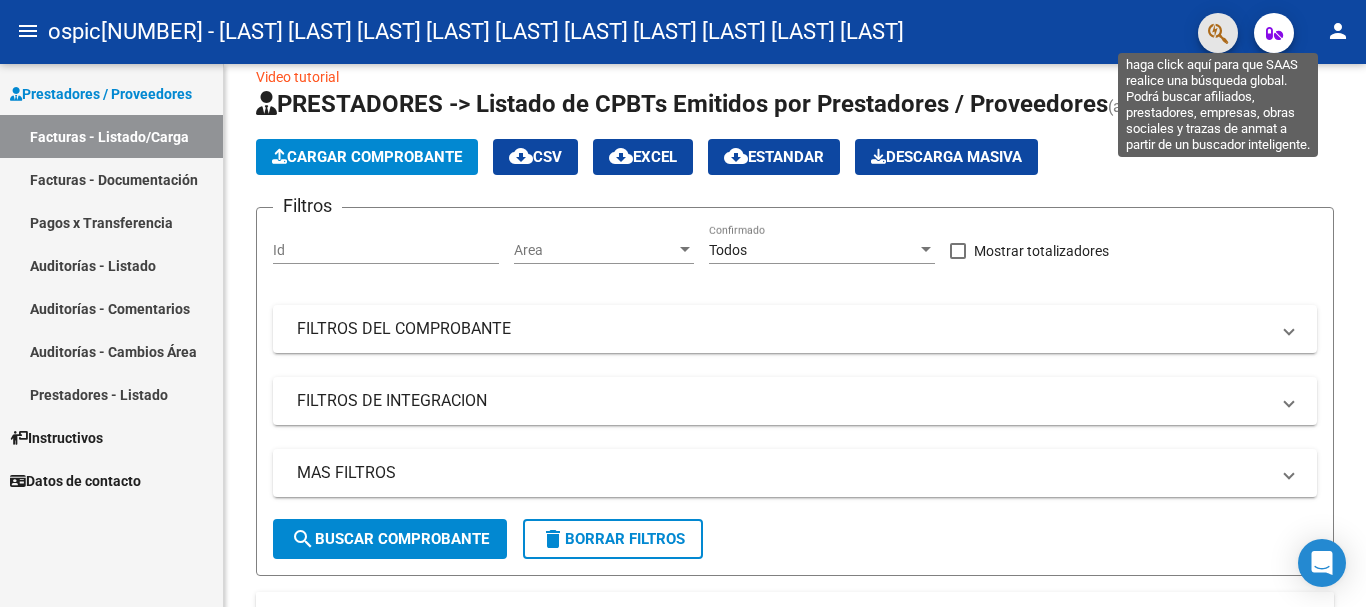 click 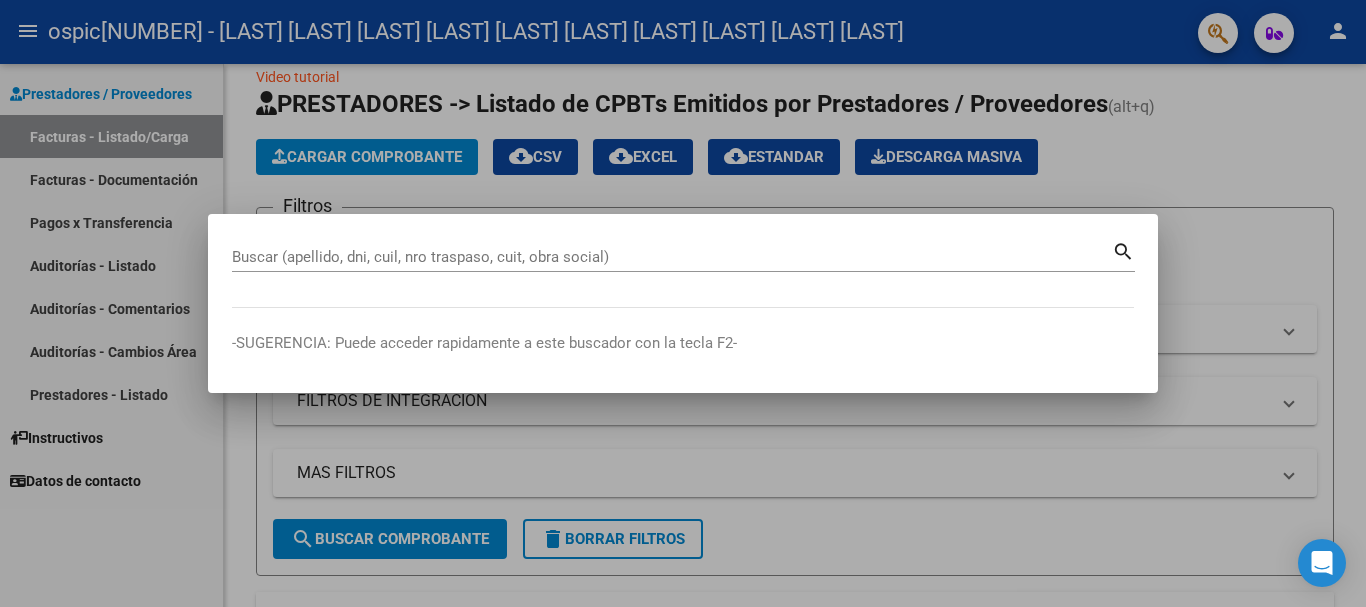 click at bounding box center [683, 303] 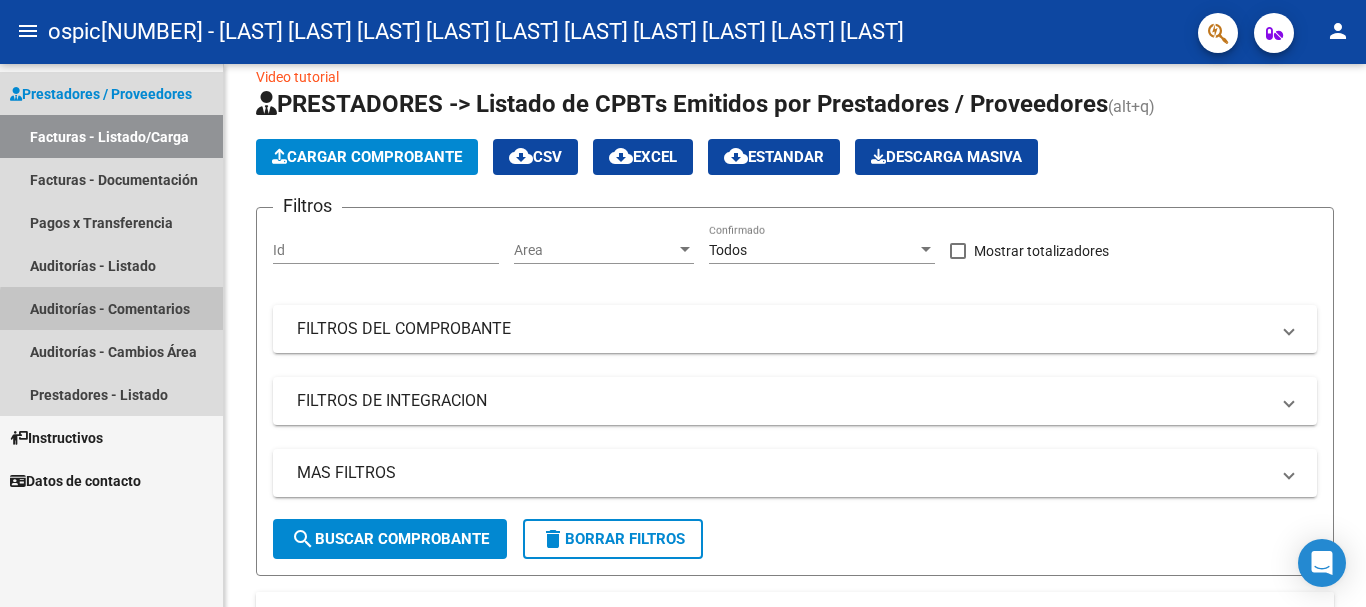 click on "Auditorías - Comentarios" at bounding box center (111, 308) 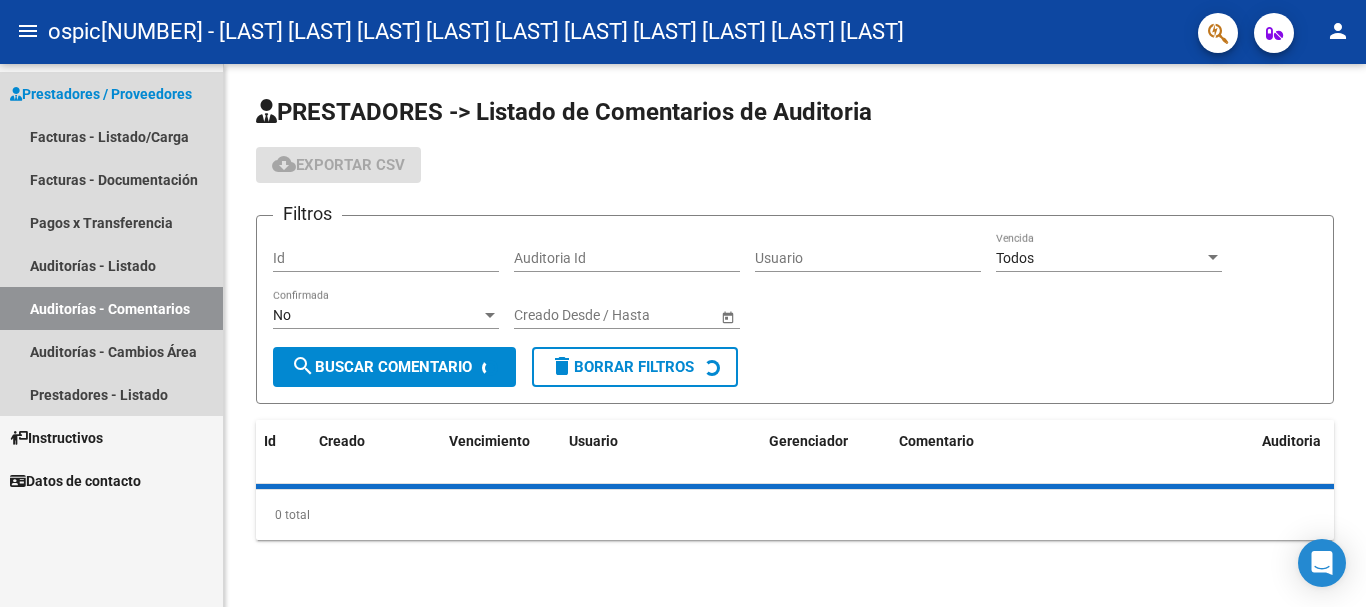 scroll, scrollTop: 0, scrollLeft: 0, axis: both 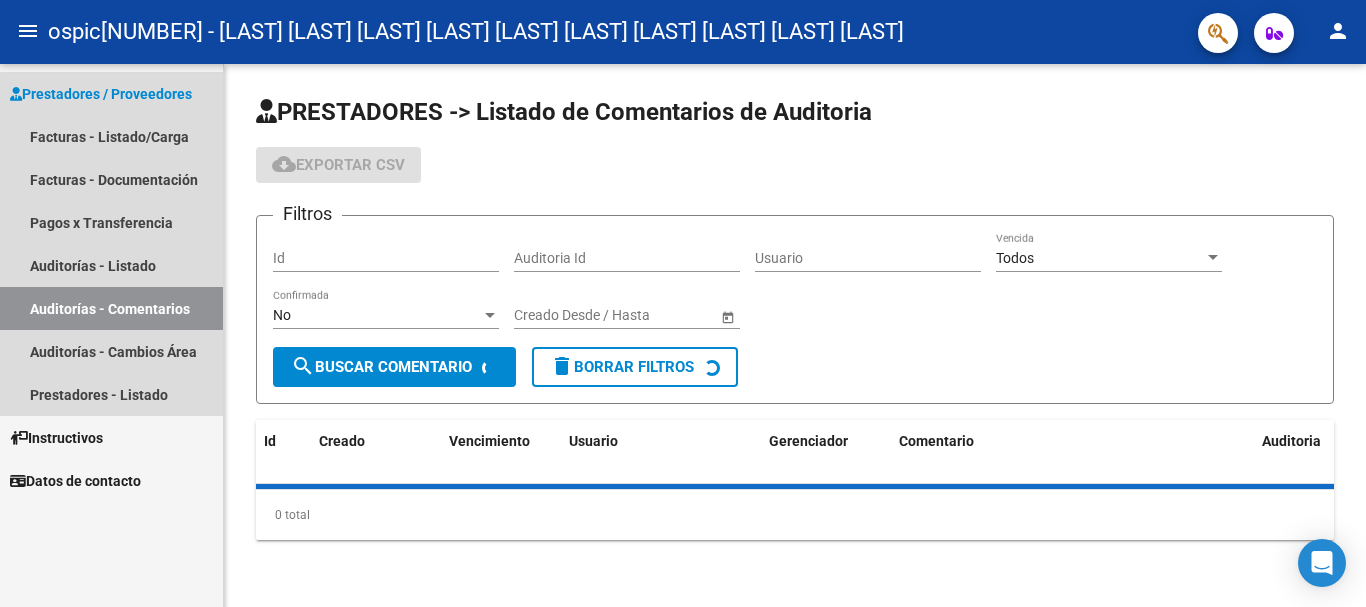 click on "Auditorías - Comentarios" at bounding box center (111, 308) 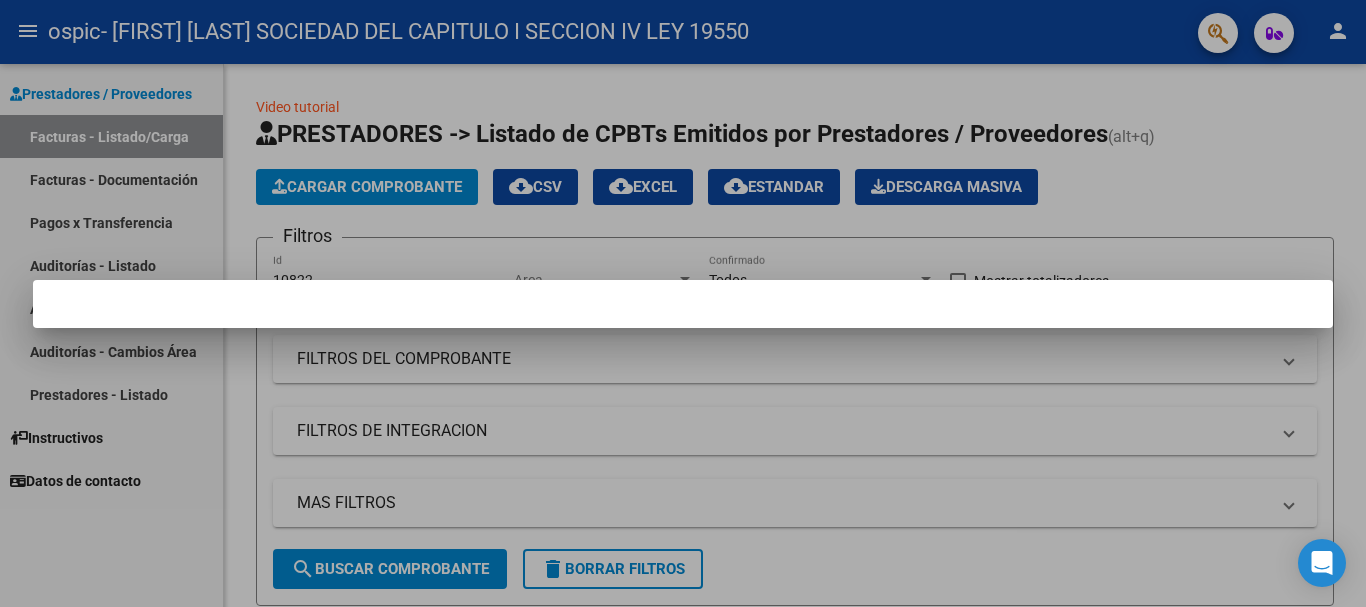 scroll, scrollTop: 0, scrollLeft: 0, axis: both 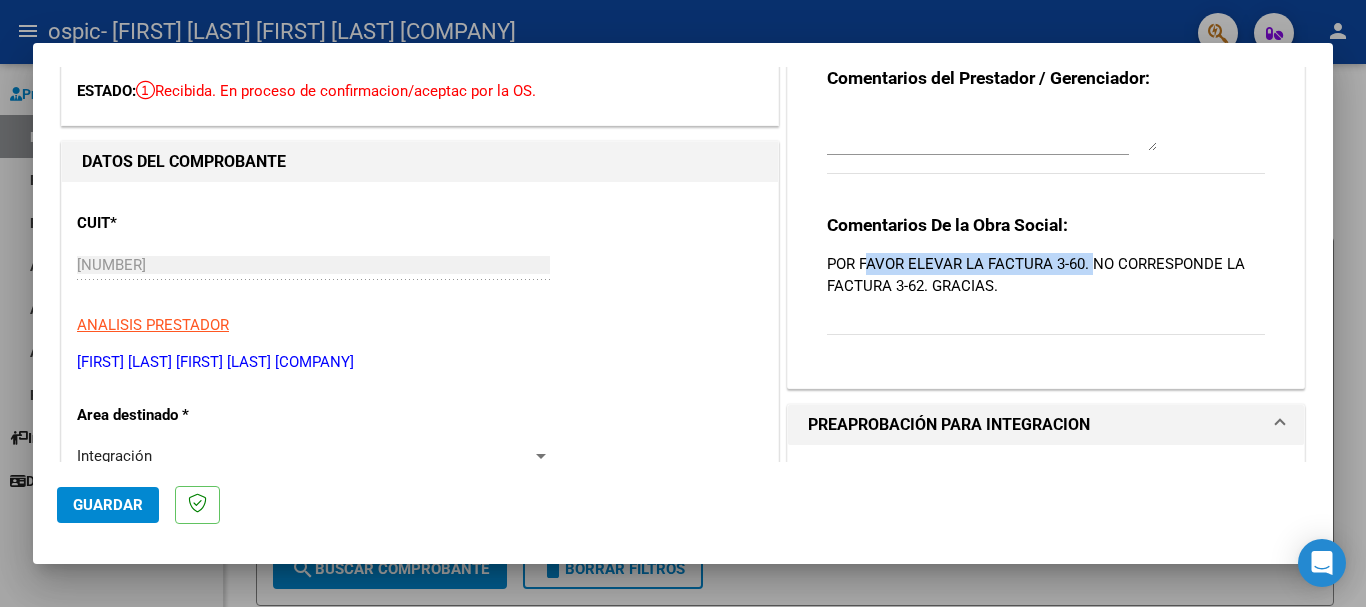 drag, startPoint x: 861, startPoint y: 268, endPoint x: 1085, endPoint y: 269, distance: 224.00223 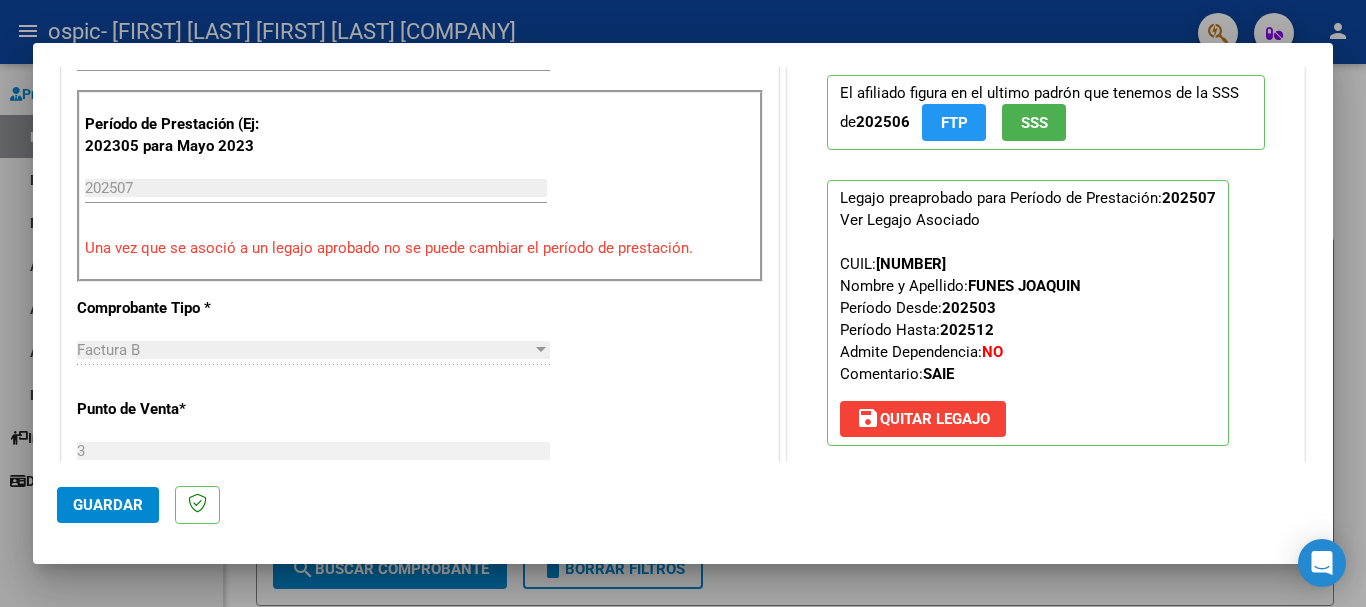 scroll, scrollTop: 1000, scrollLeft: 0, axis: vertical 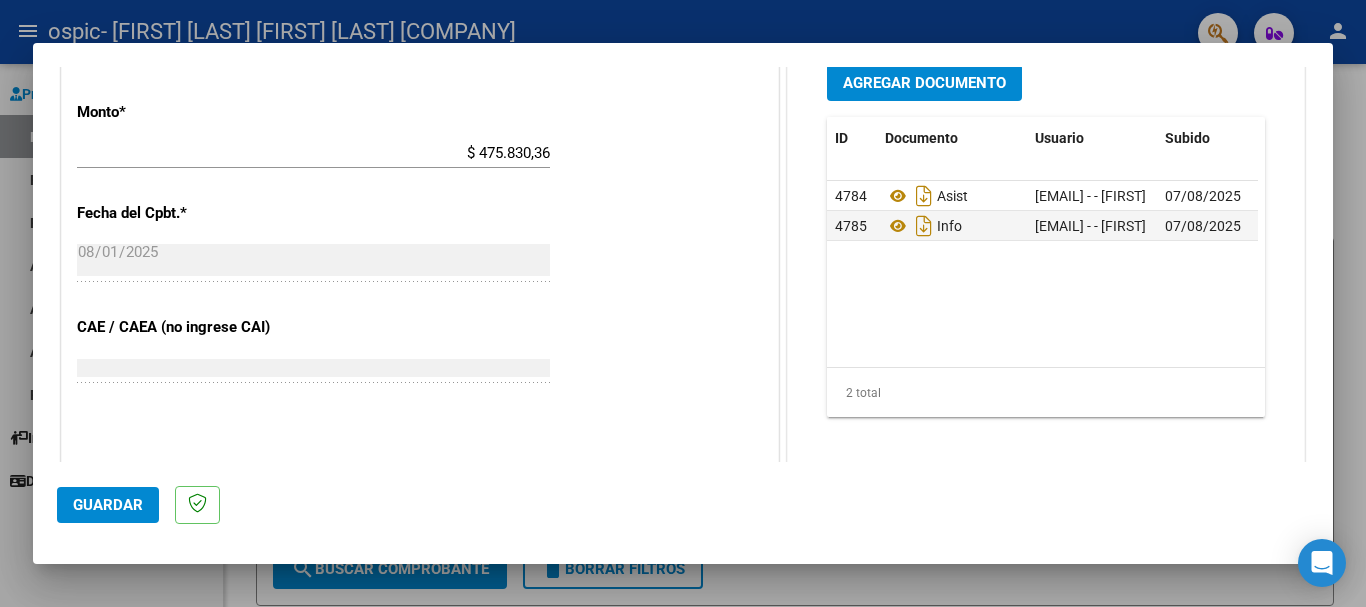 click at bounding box center (683, 303) 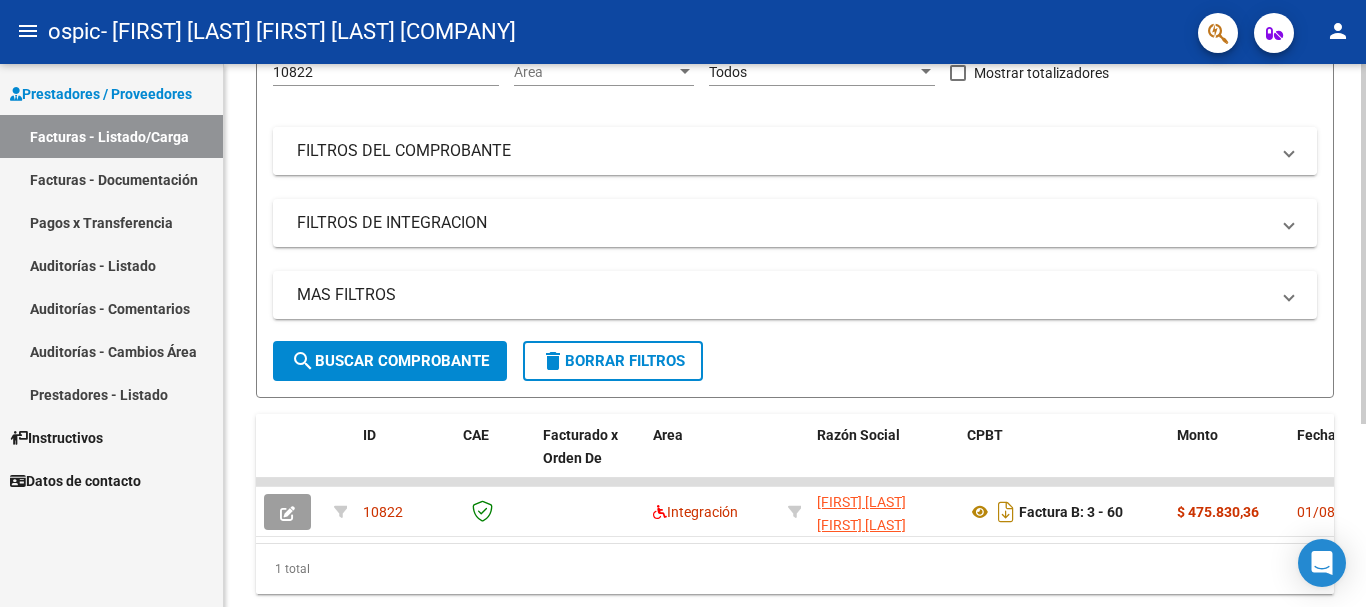 scroll, scrollTop: 275, scrollLeft: 0, axis: vertical 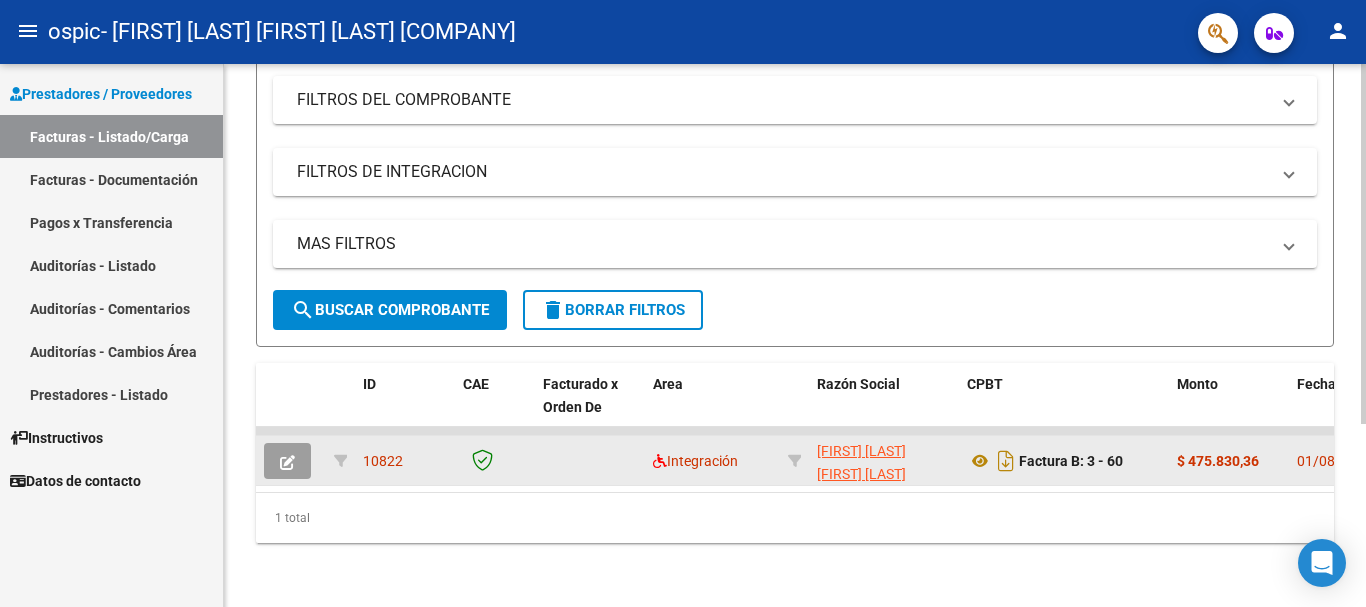 click 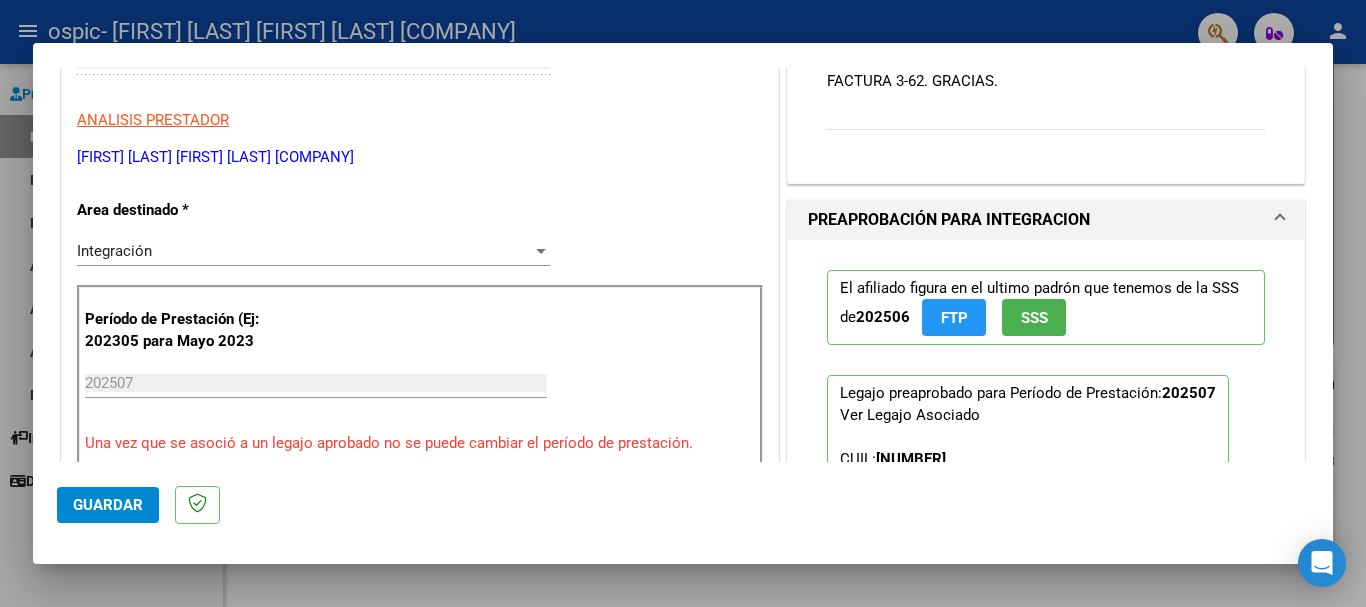 scroll, scrollTop: 0, scrollLeft: 0, axis: both 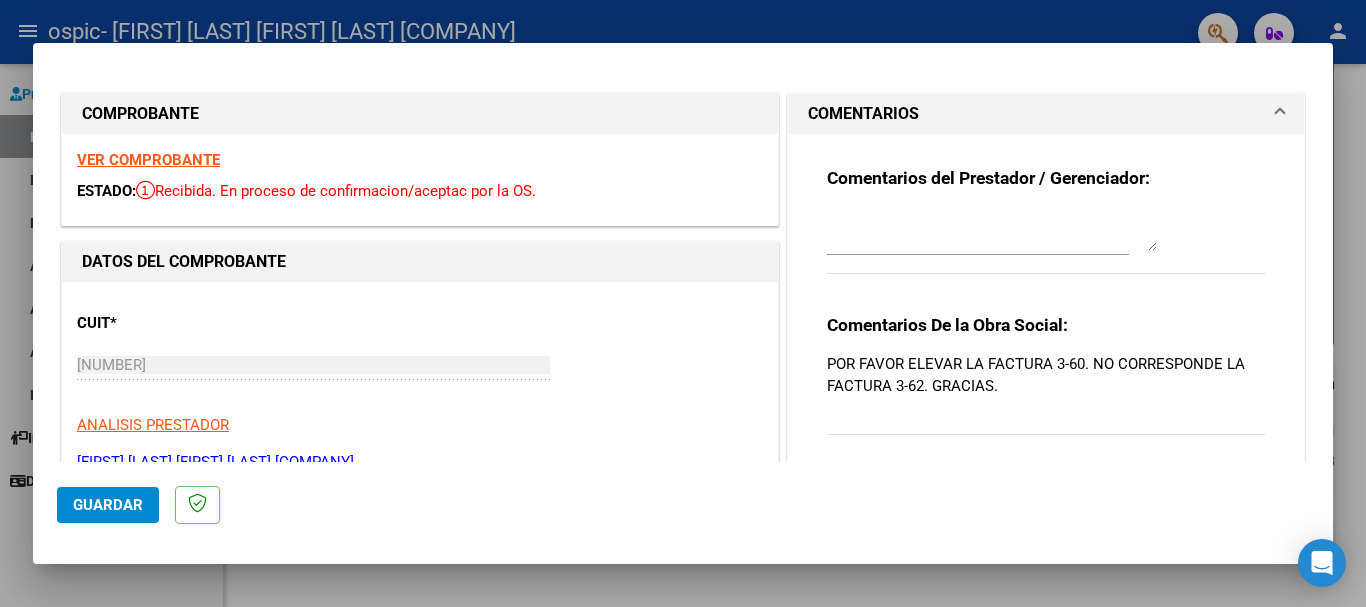 click at bounding box center (683, 303) 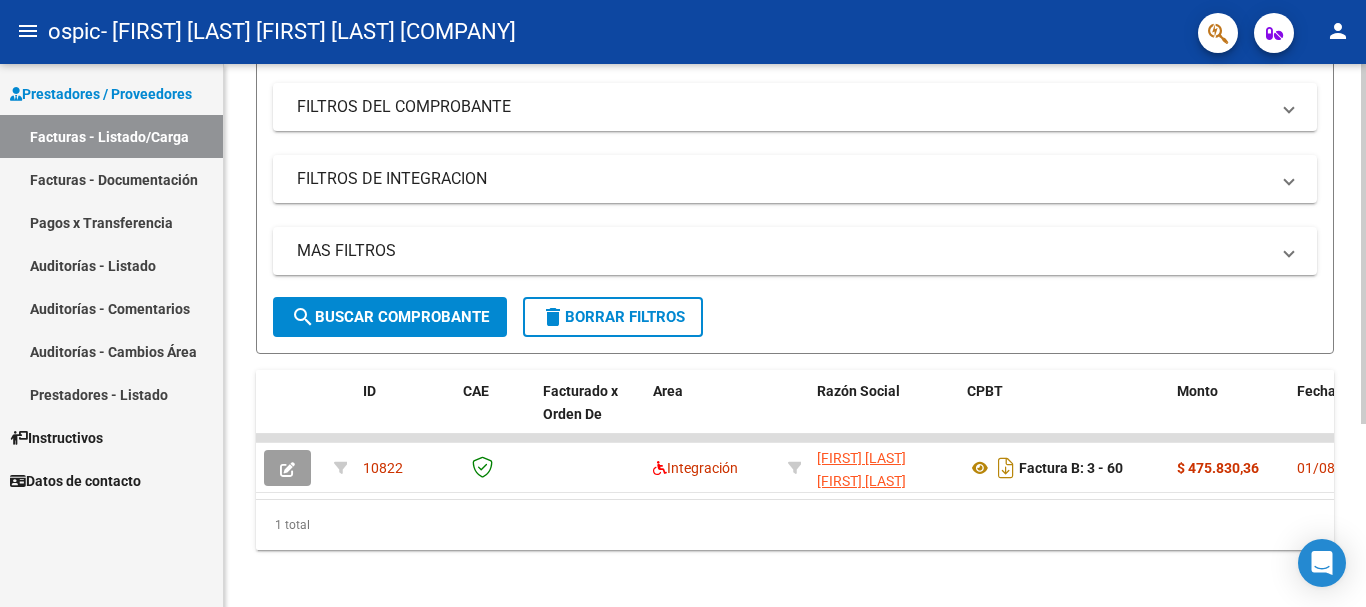 scroll, scrollTop: 275, scrollLeft: 0, axis: vertical 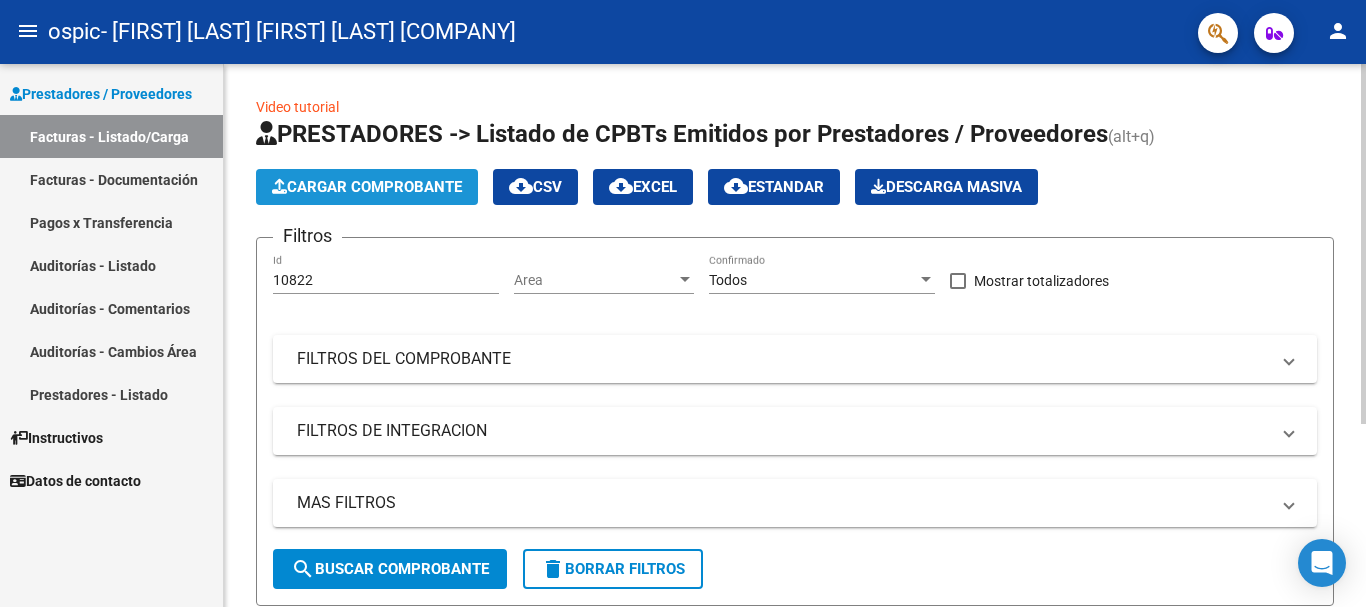click on "Cargar Comprobante" 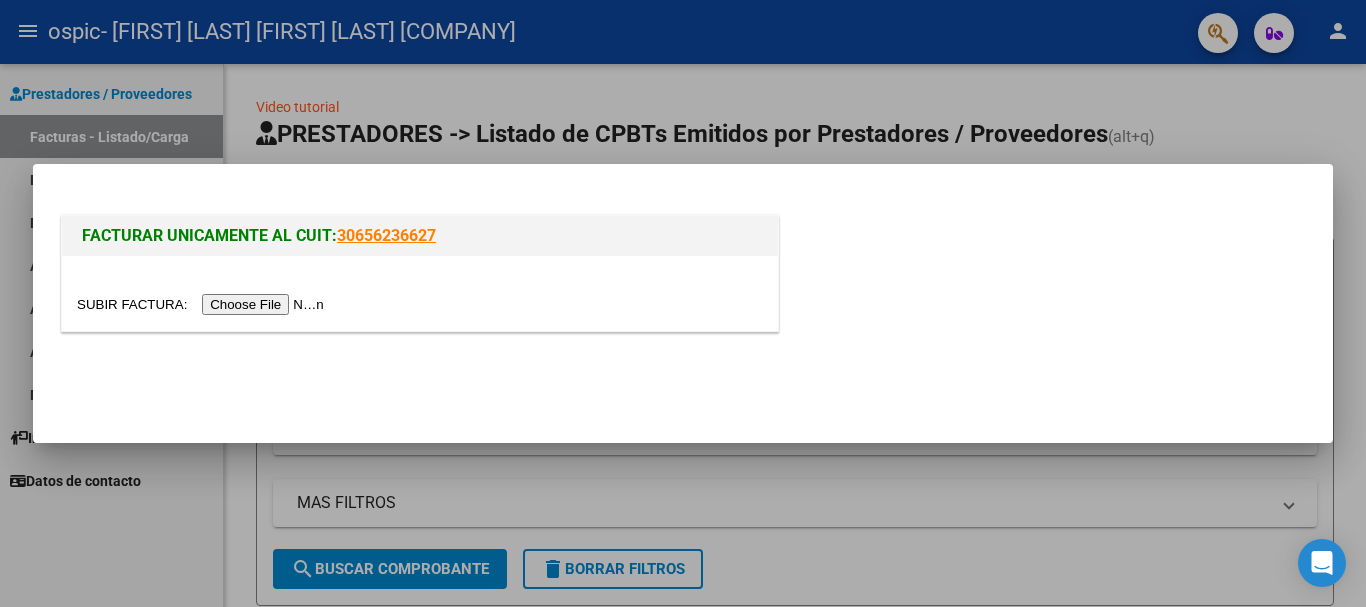 click at bounding box center [203, 304] 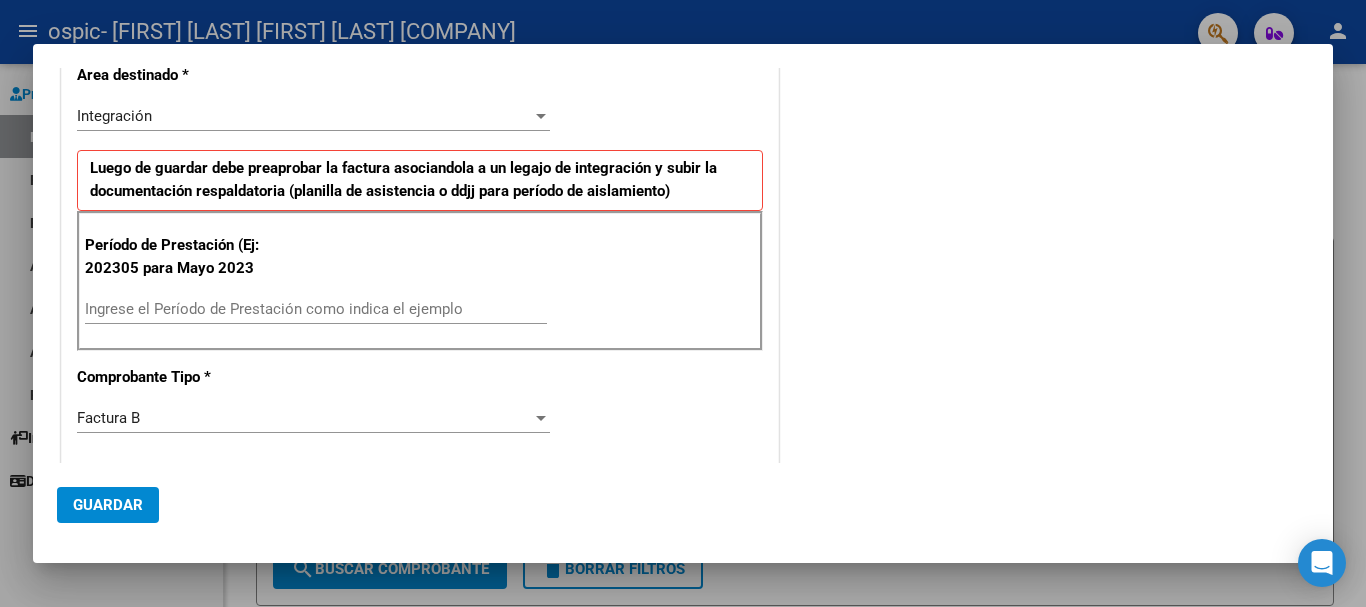 scroll, scrollTop: 400, scrollLeft: 0, axis: vertical 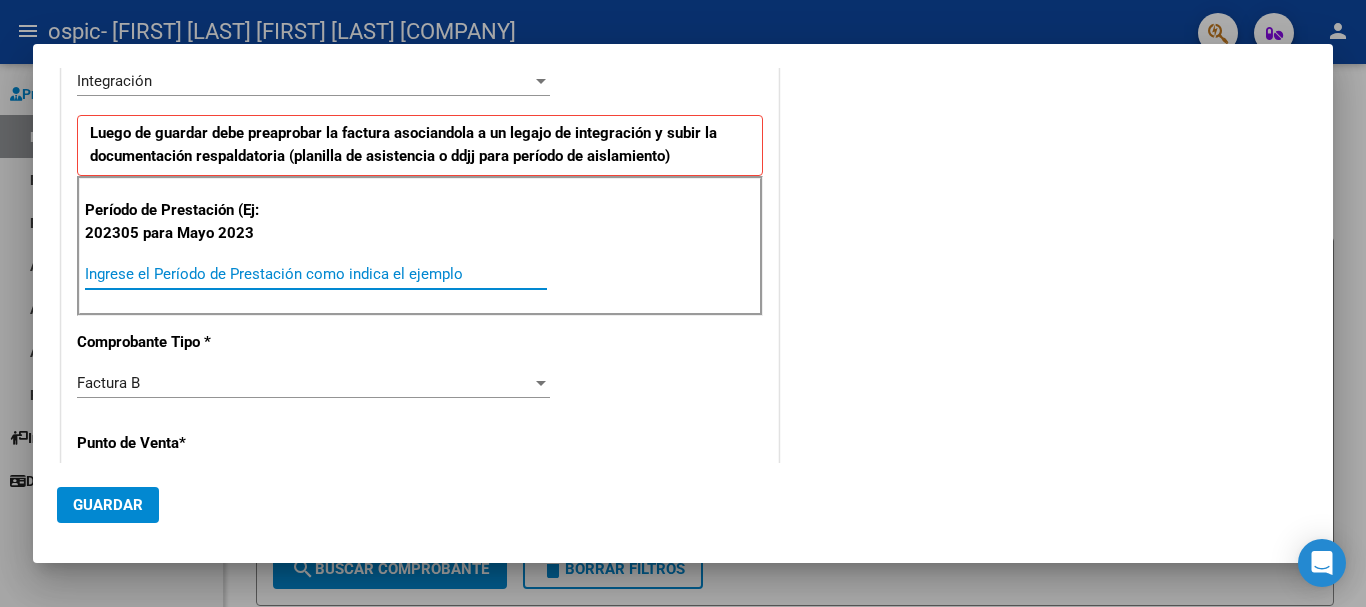 click on "Ingrese el Período de Prestación como indica el ejemplo" at bounding box center [316, 274] 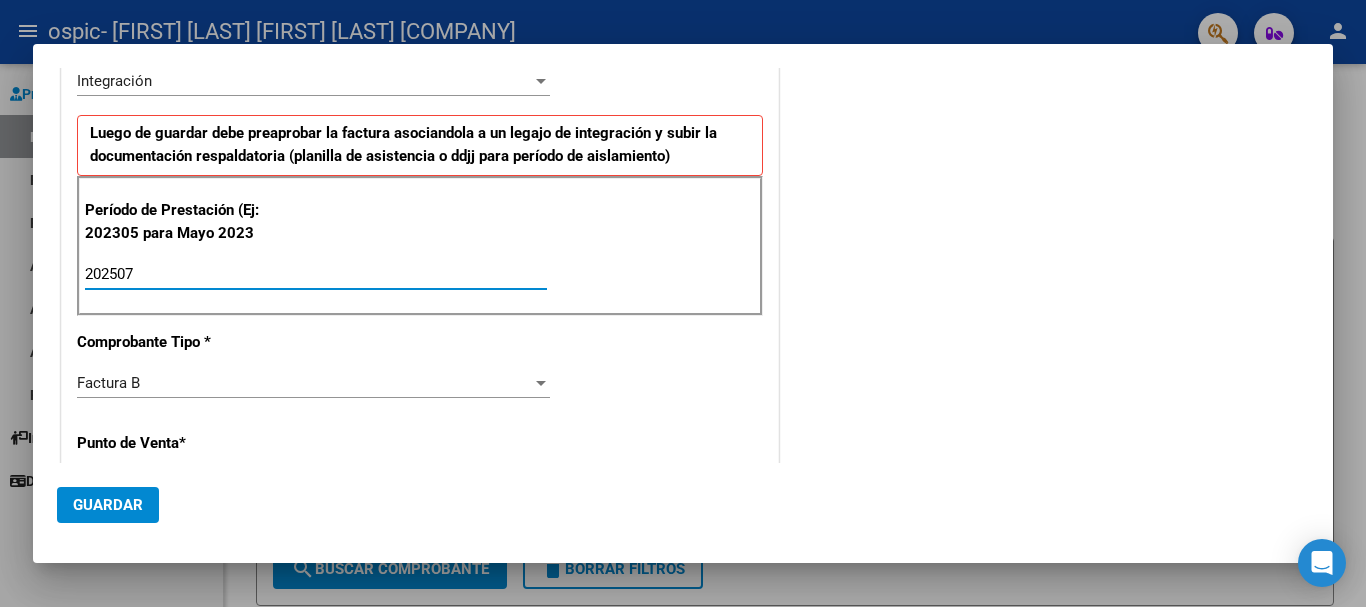 type on "202507" 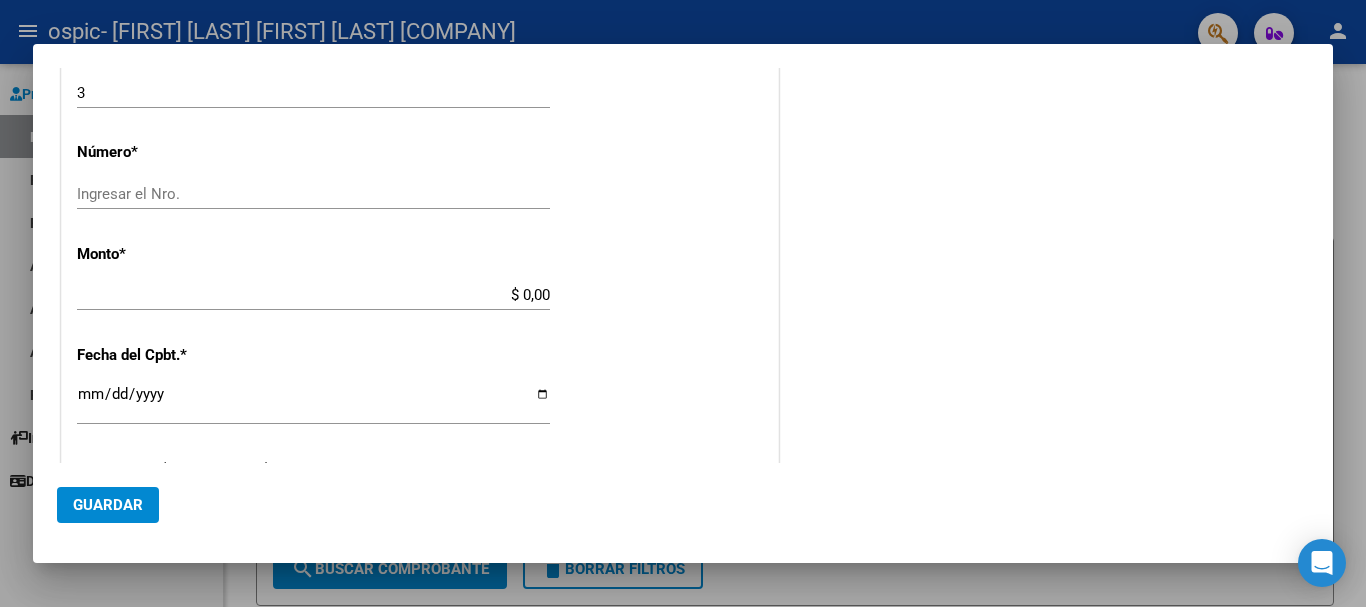 scroll, scrollTop: 800, scrollLeft: 0, axis: vertical 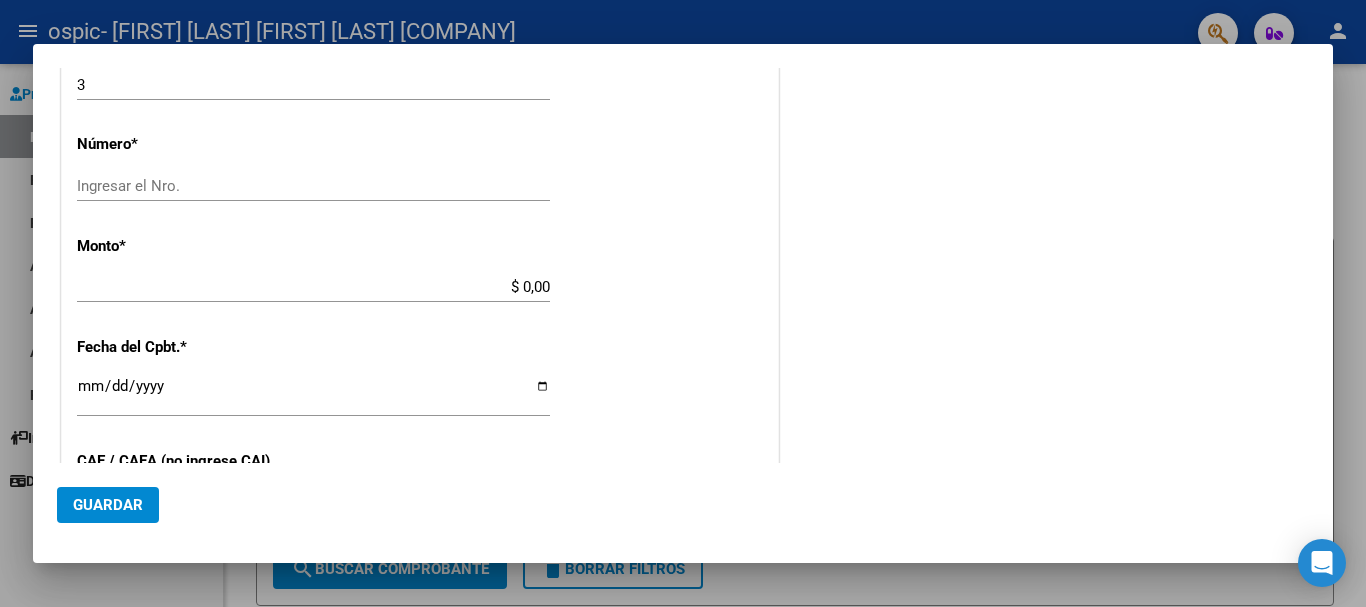 click on "Ingresar el Nro." at bounding box center (313, 186) 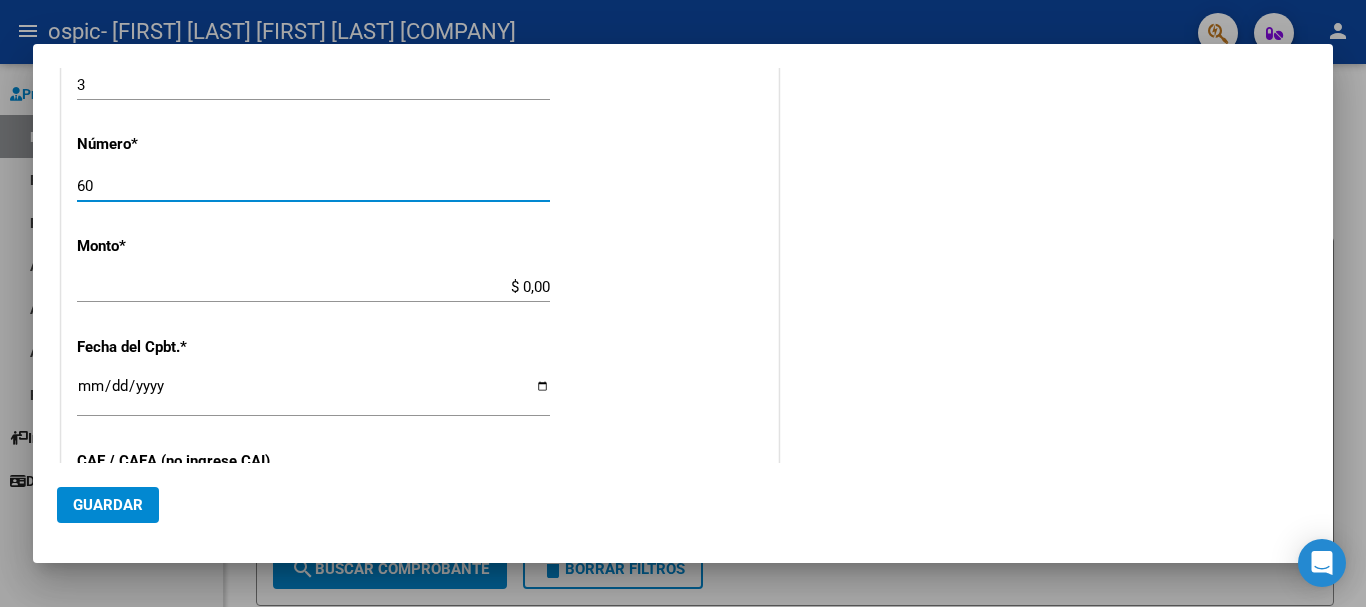 type on "60" 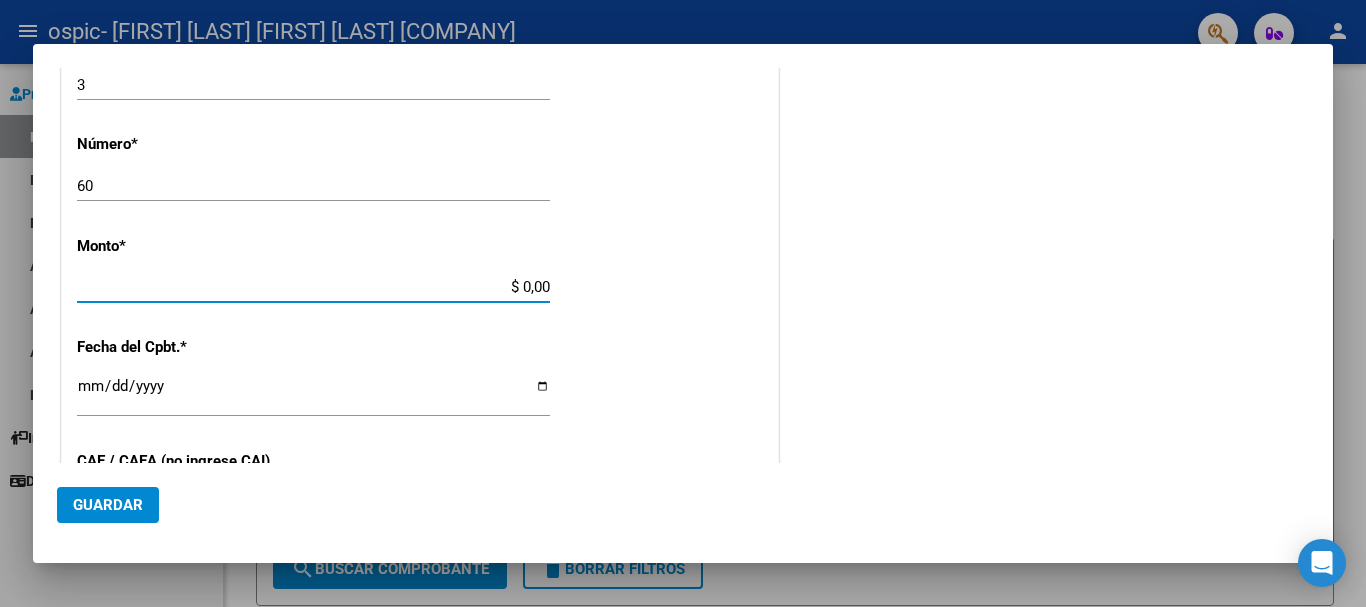 scroll, scrollTop: 812, scrollLeft: 0, axis: vertical 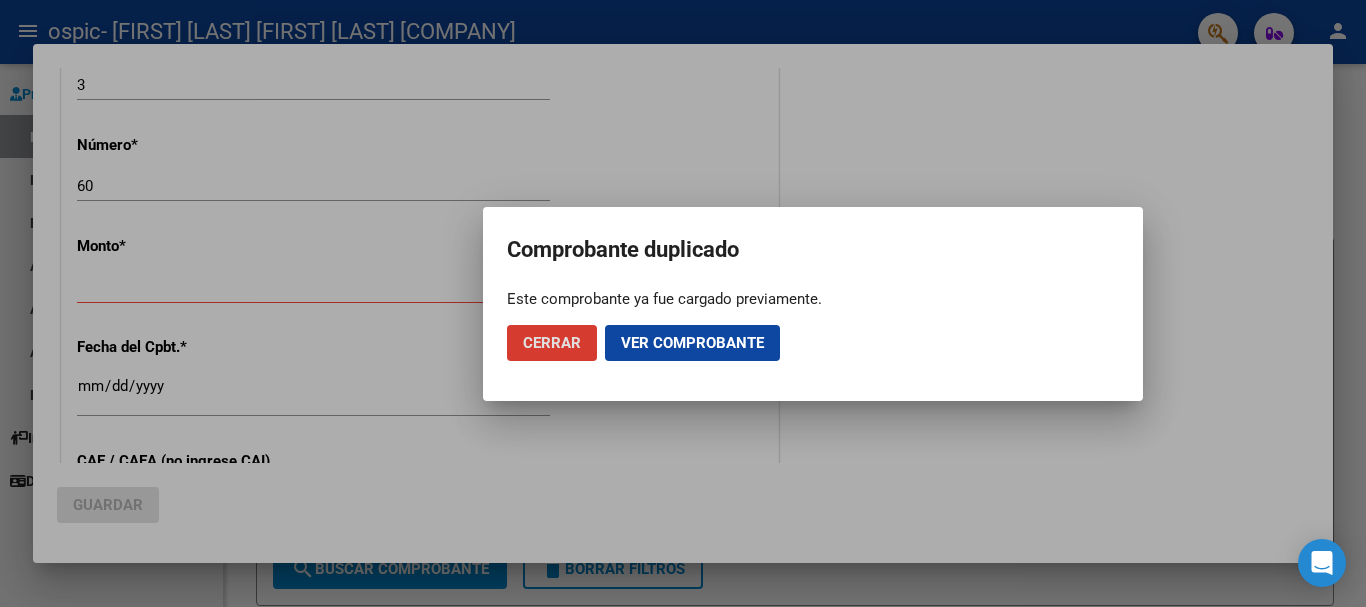 drag, startPoint x: 474, startPoint y: 280, endPoint x: 649, endPoint y: 283, distance: 175.02571 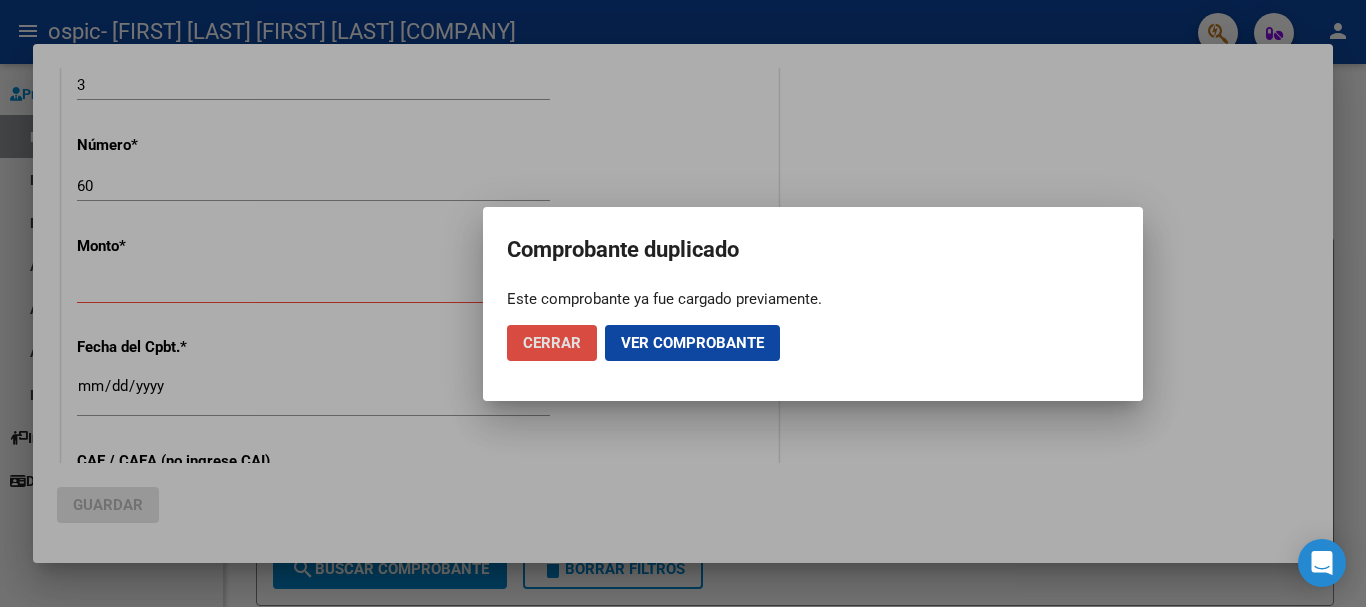 click on "Cerrar" 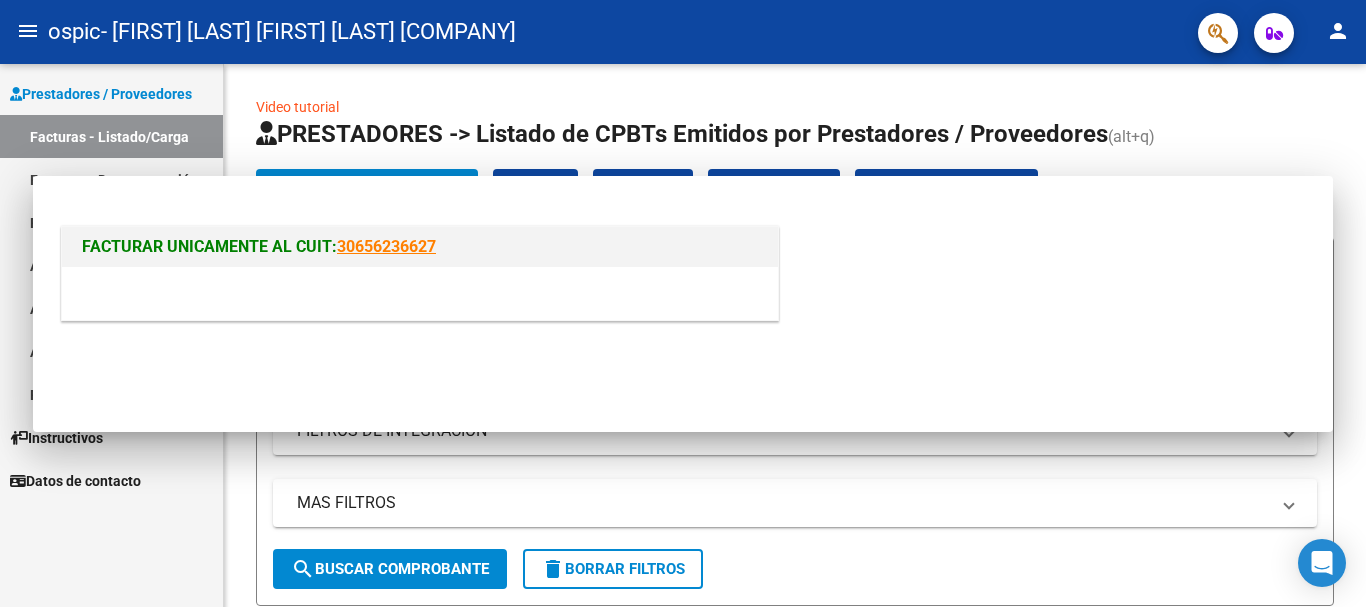 scroll, scrollTop: 0, scrollLeft: 0, axis: both 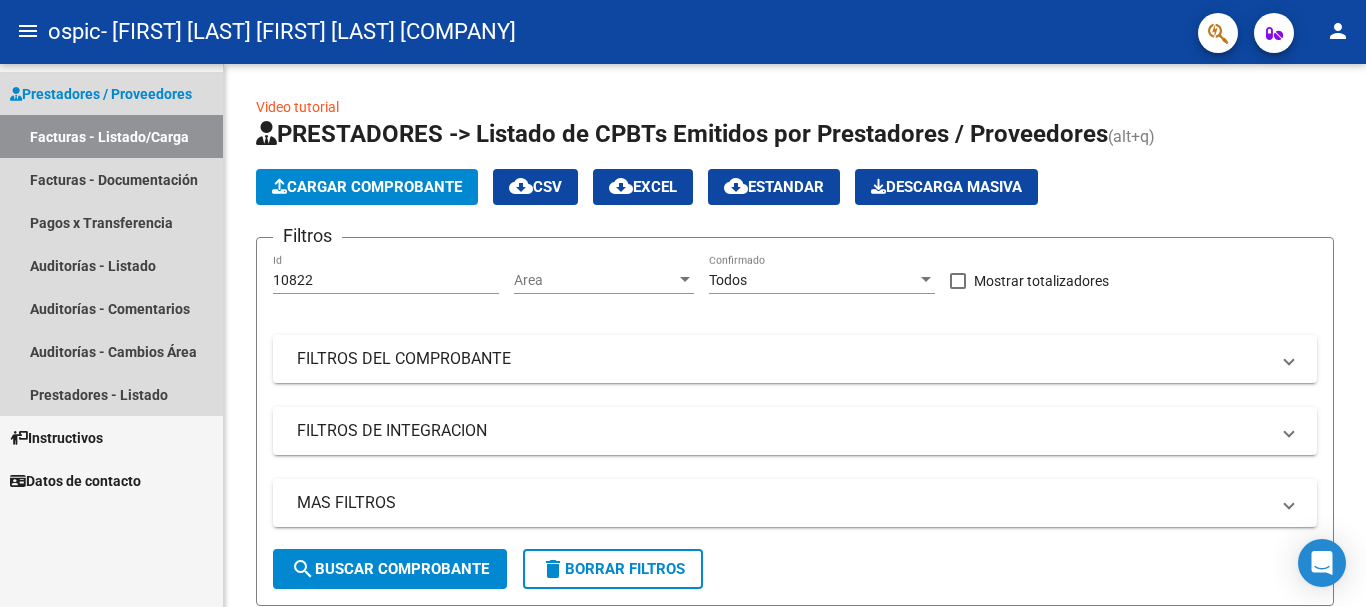 click on "Facturas - Listado/Carga" at bounding box center [111, 136] 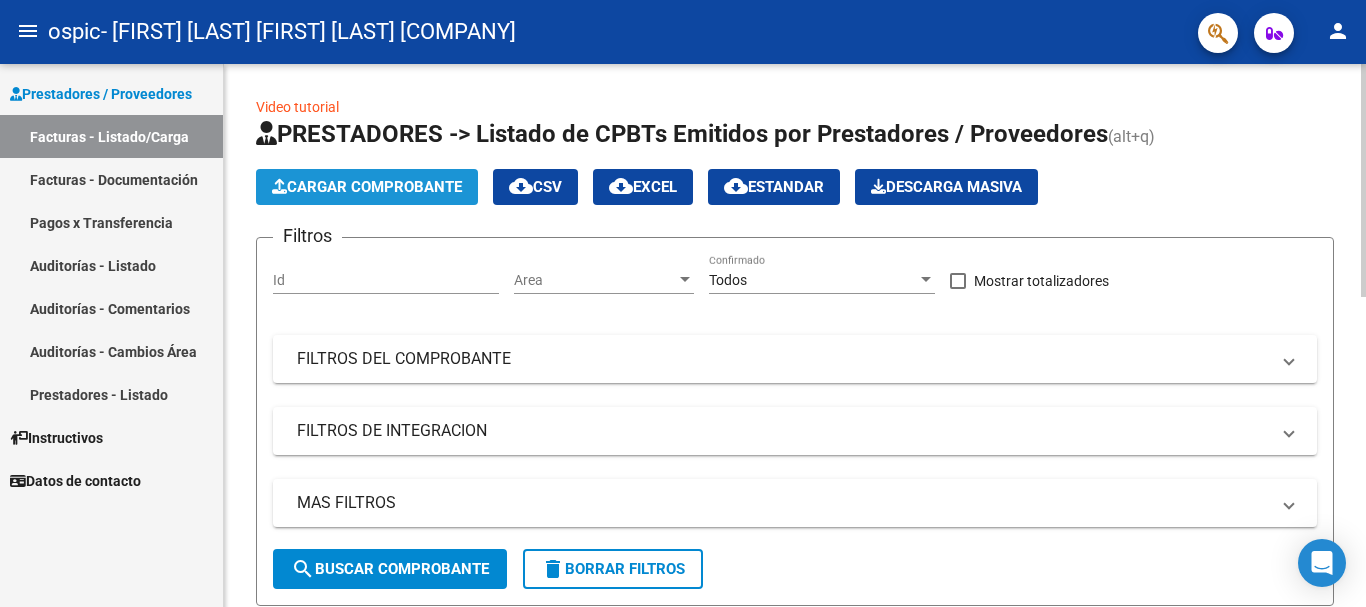 click on "Cargar Comprobante" 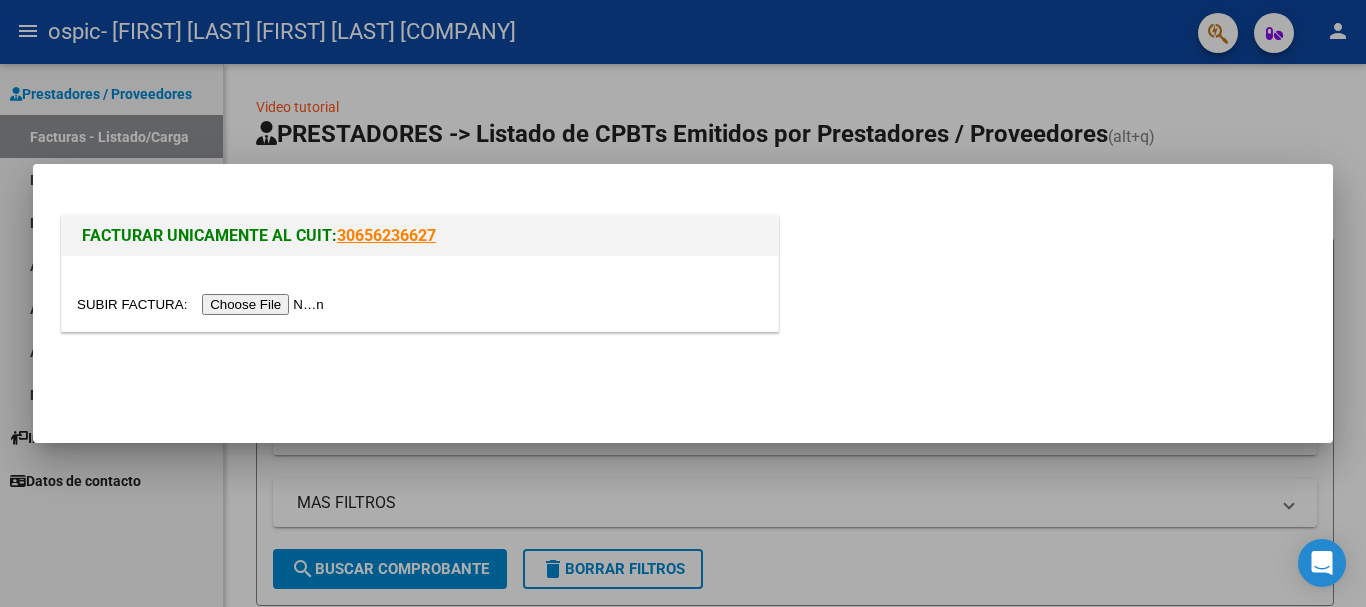 click at bounding box center [203, 304] 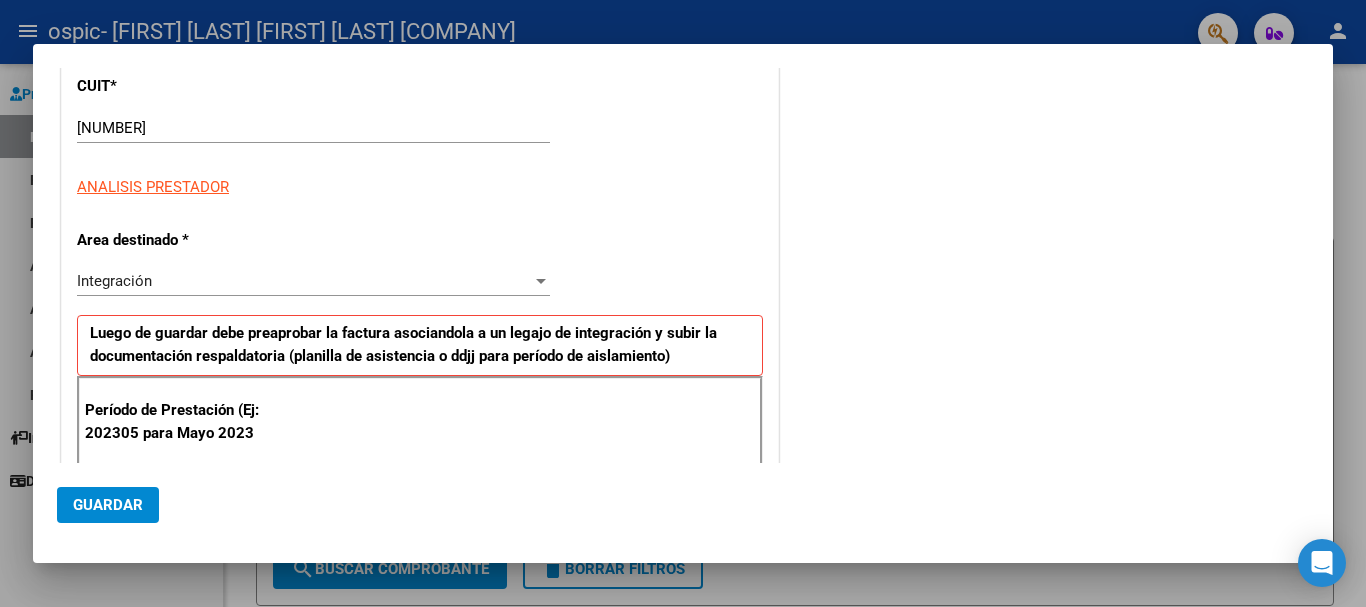 scroll, scrollTop: 300, scrollLeft: 0, axis: vertical 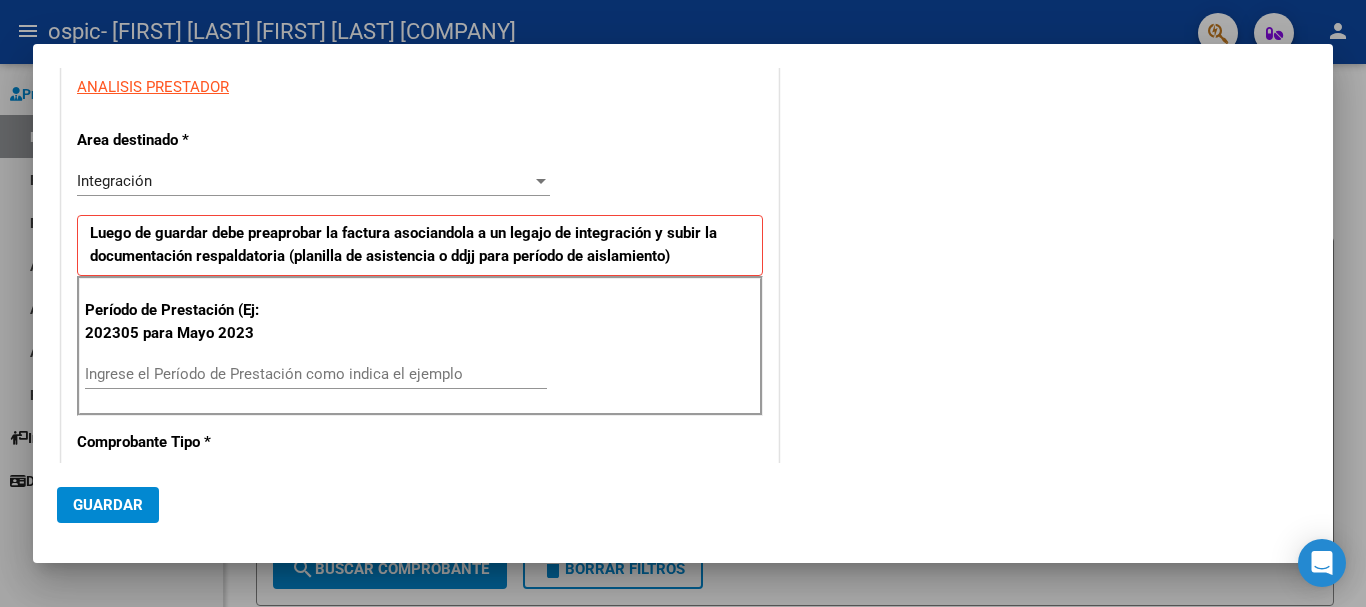 click on "Ingrese el Período de Prestación como indica el ejemplo" at bounding box center [316, 374] 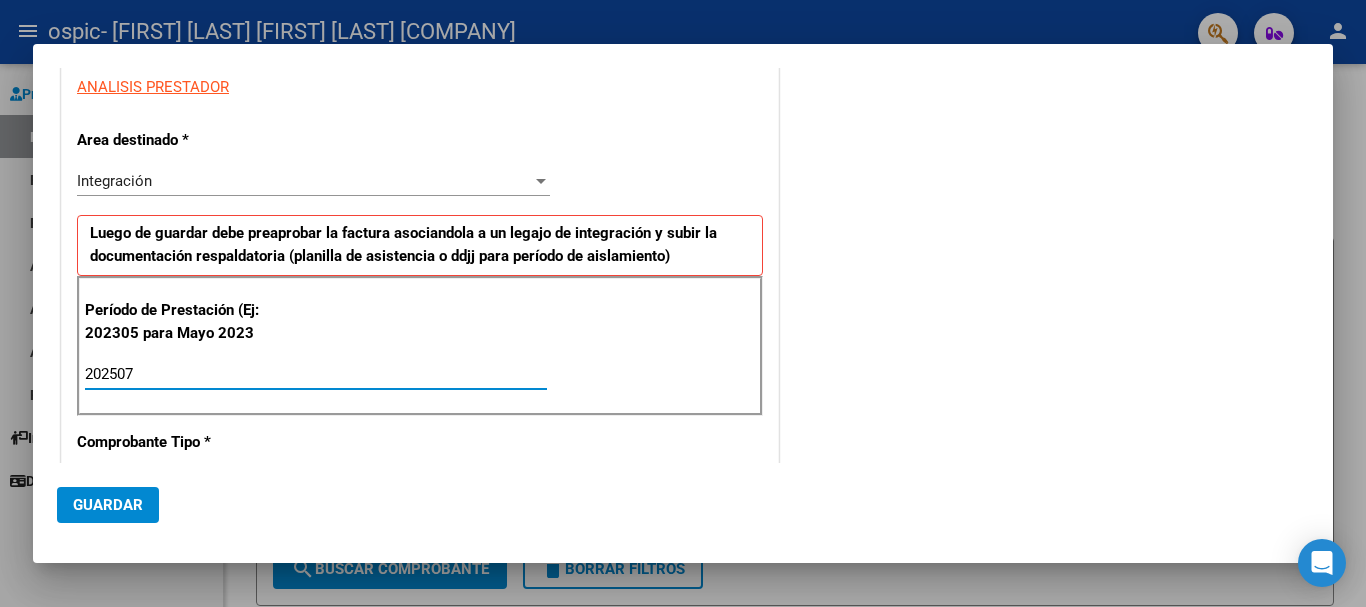type on "202507" 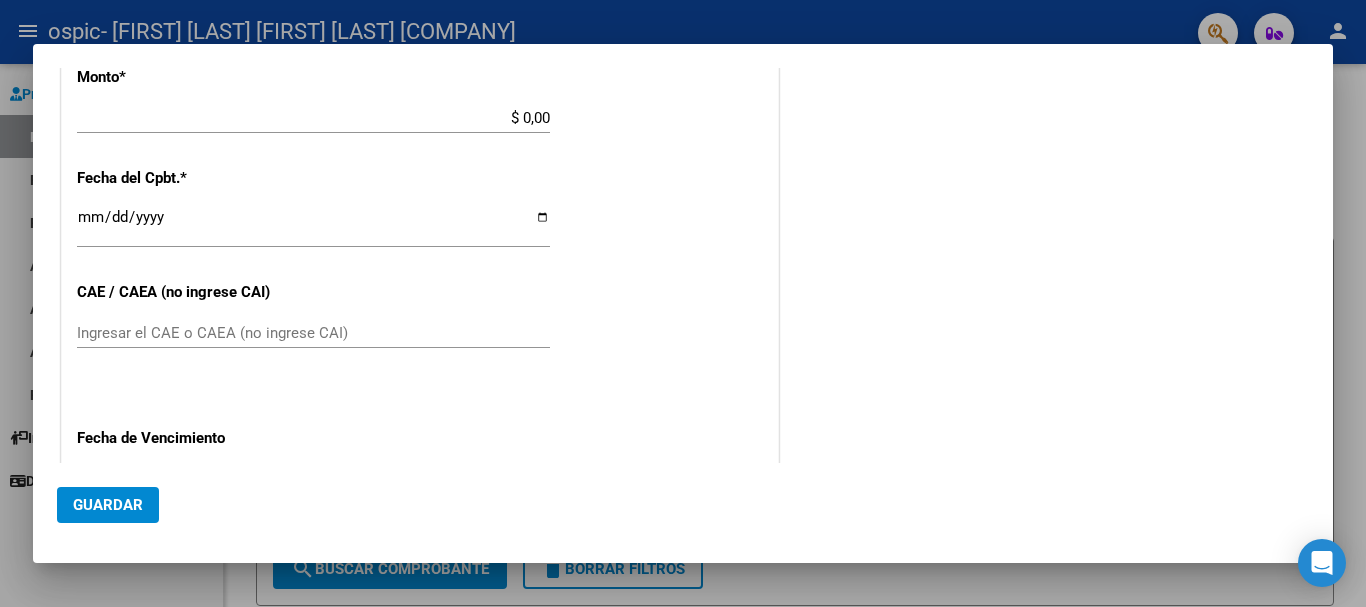 scroll, scrollTop: 1000, scrollLeft: 0, axis: vertical 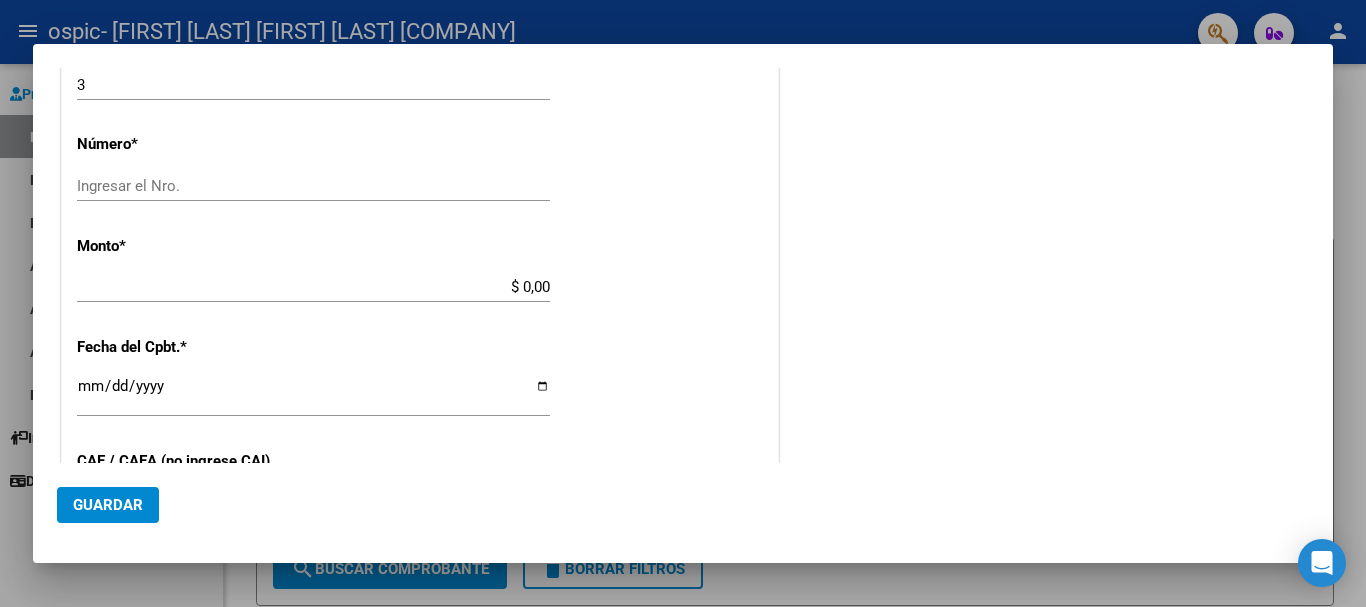 click on "Guardar" 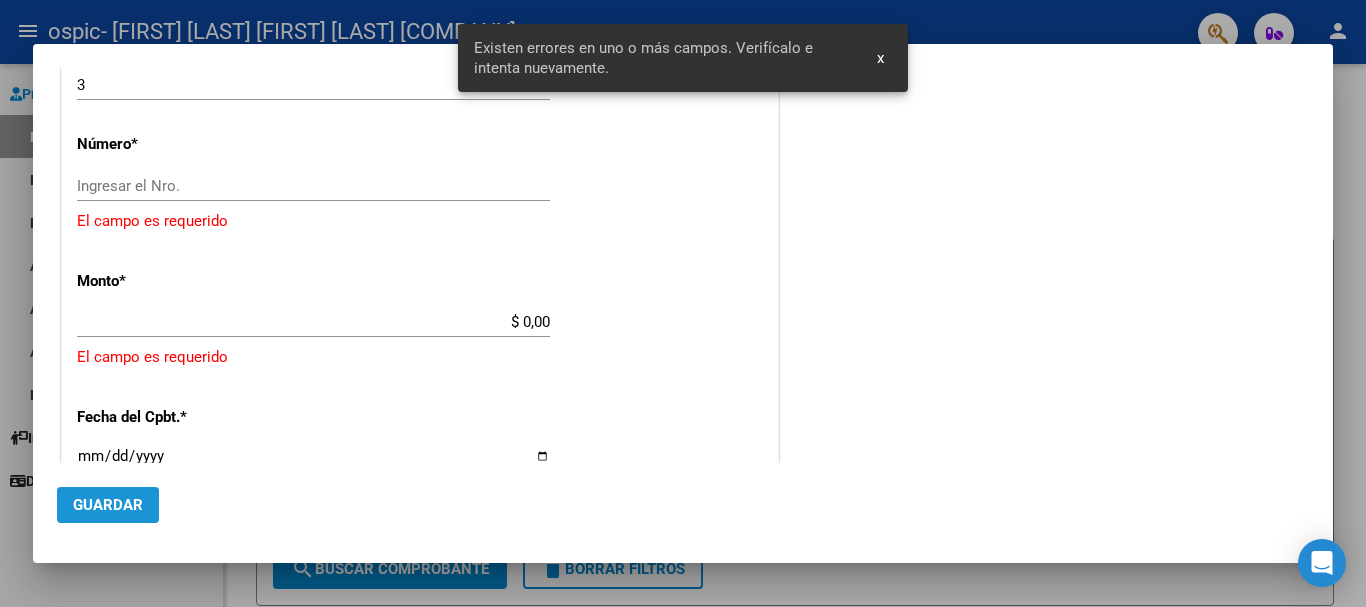 scroll, scrollTop: 711, scrollLeft: 0, axis: vertical 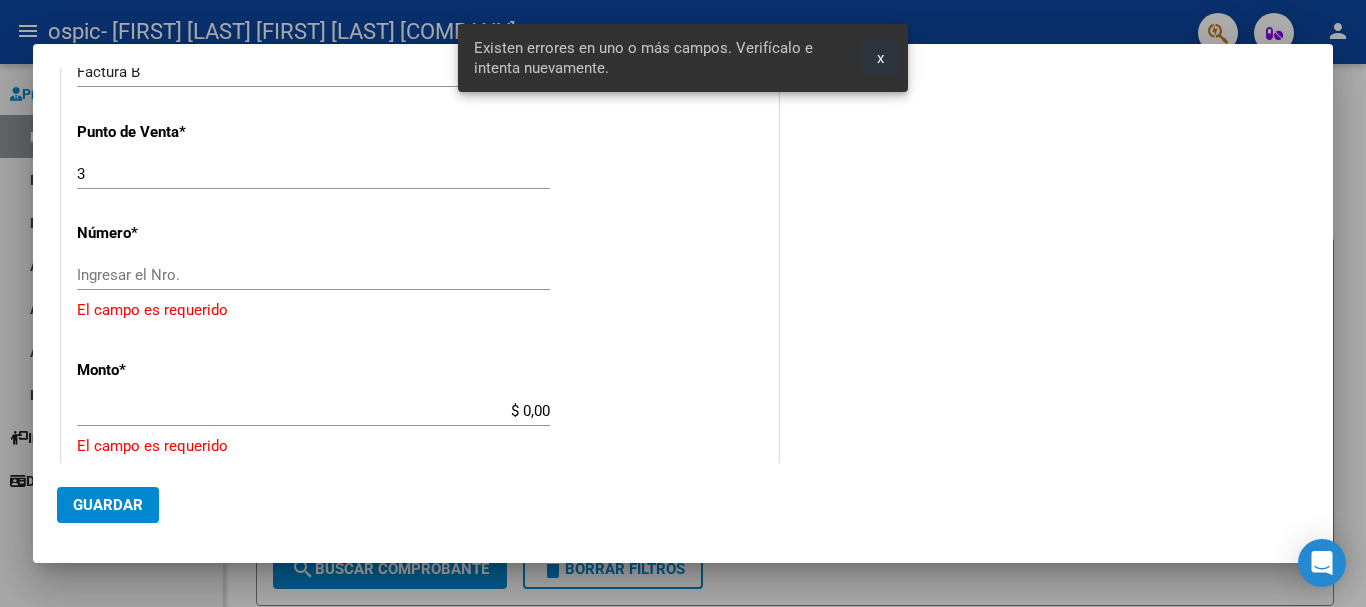 click on "x" at bounding box center (880, 58) 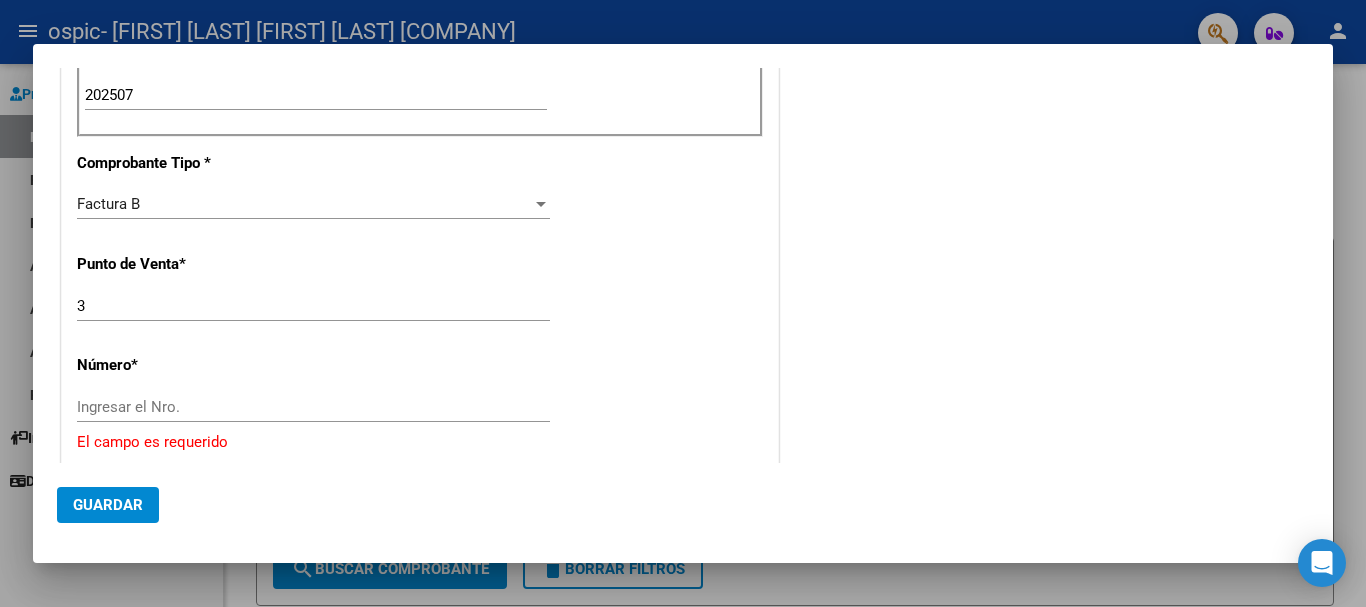 scroll, scrollTop: 700, scrollLeft: 0, axis: vertical 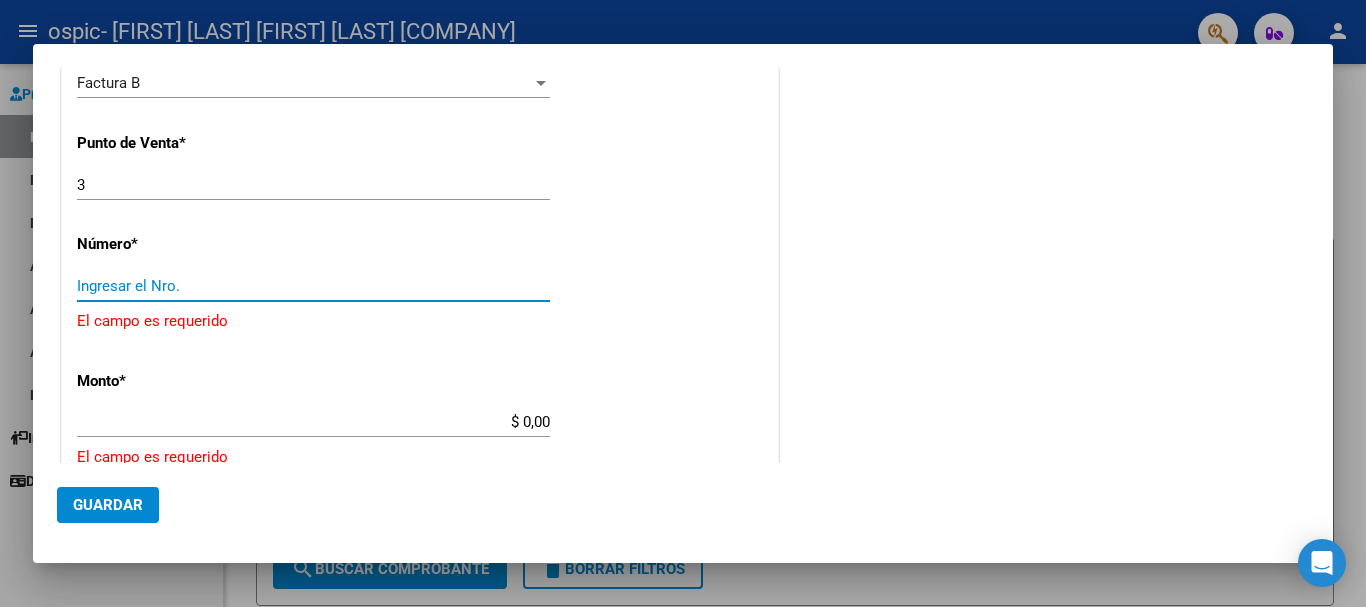 click on "Ingresar el Nro." at bounding box center [313, 286] 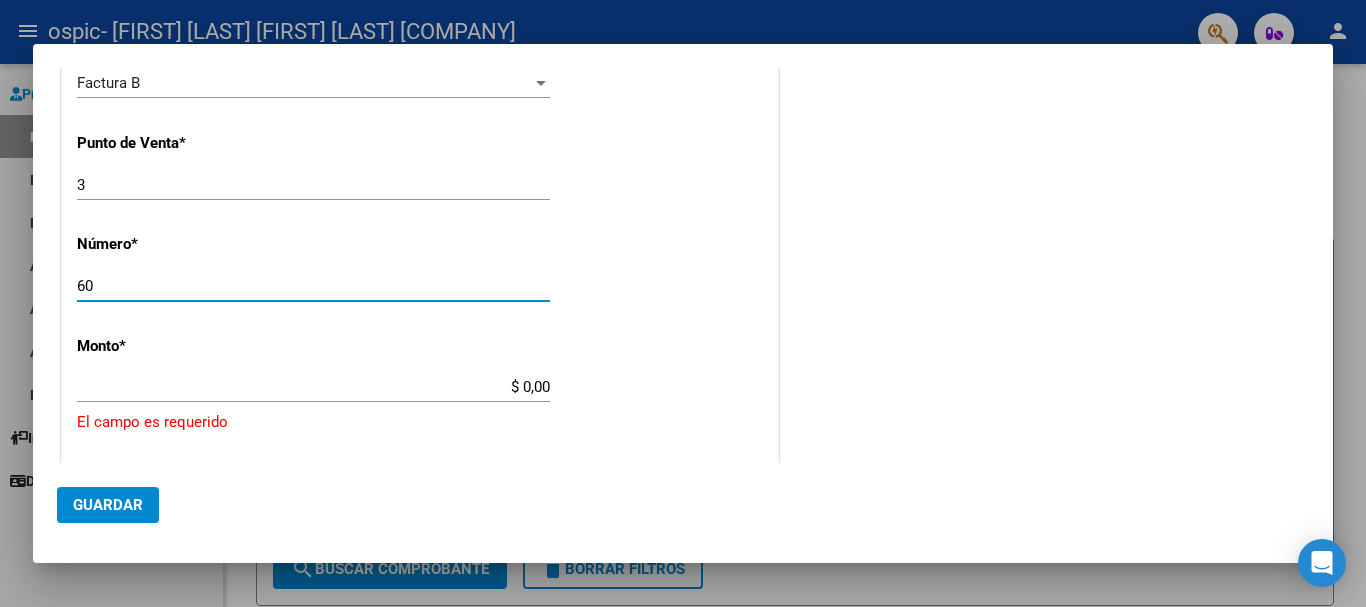 type on "60" 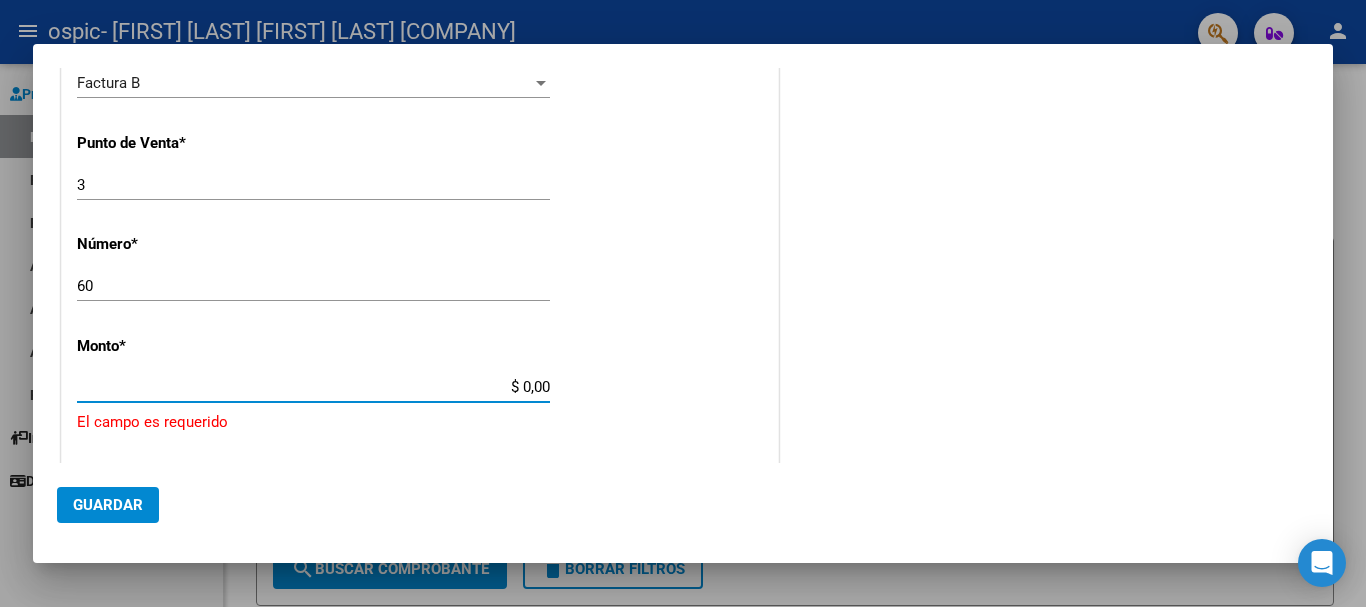 click on "$ 0,00" at bounding box center (313, 387) 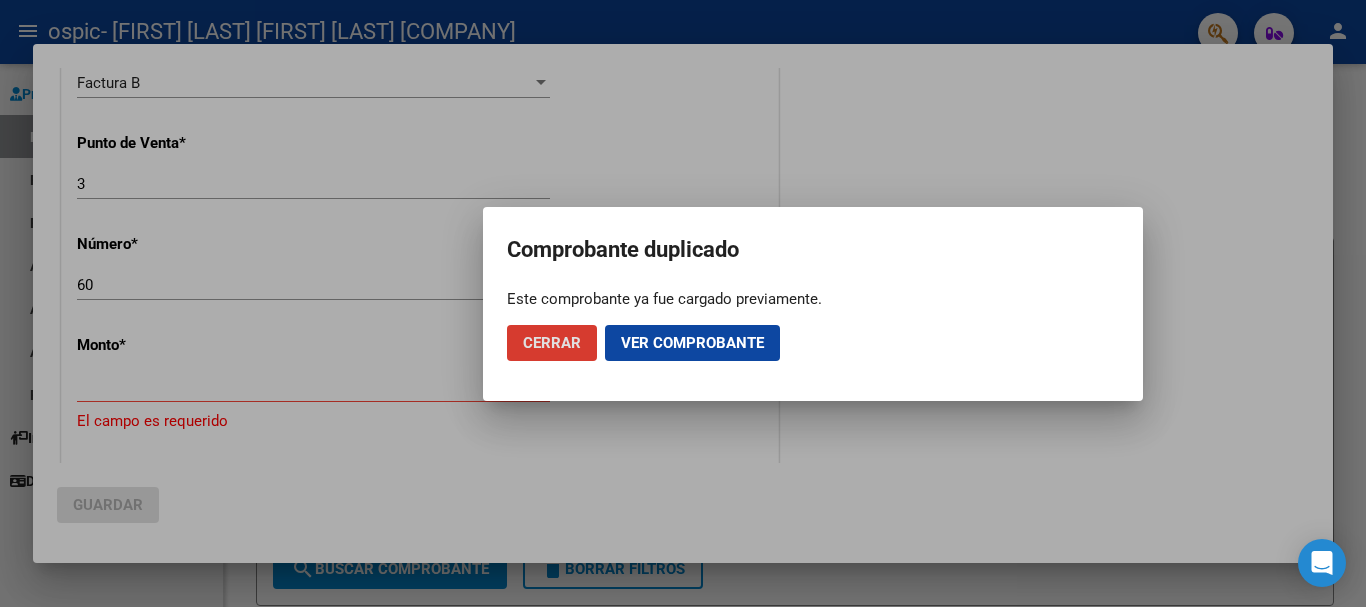 click on "Ver comprobante" 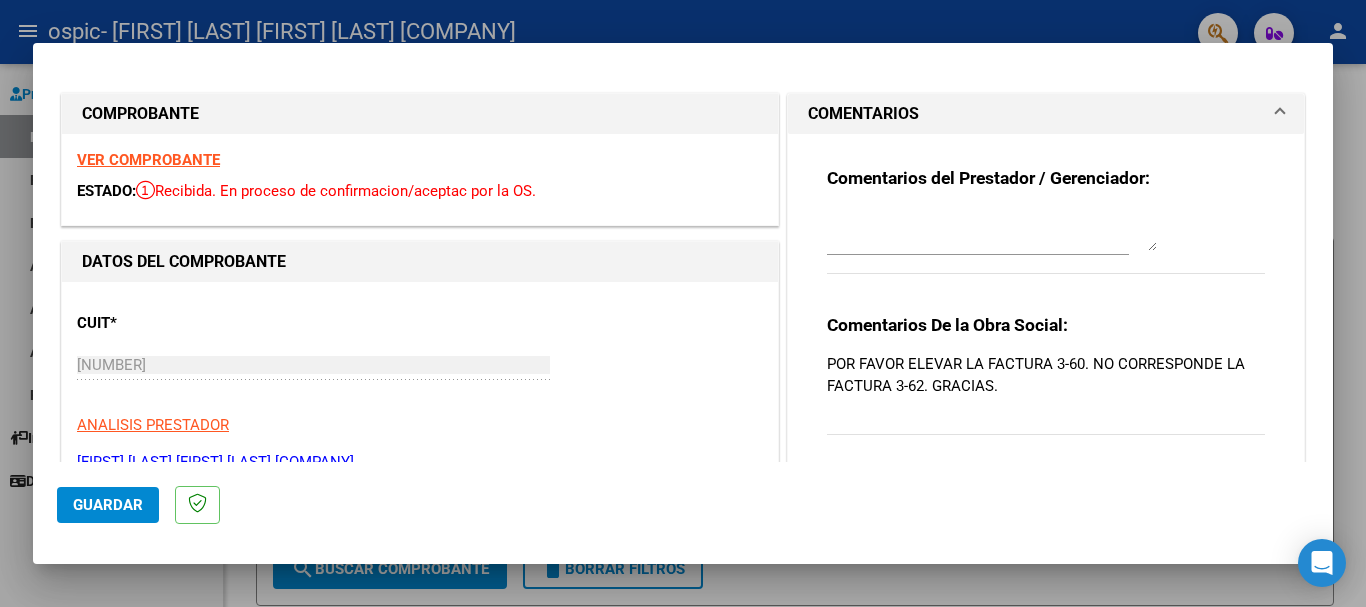 scroll, scrollTop: 200, scrollLeft: 0, axis: vertical 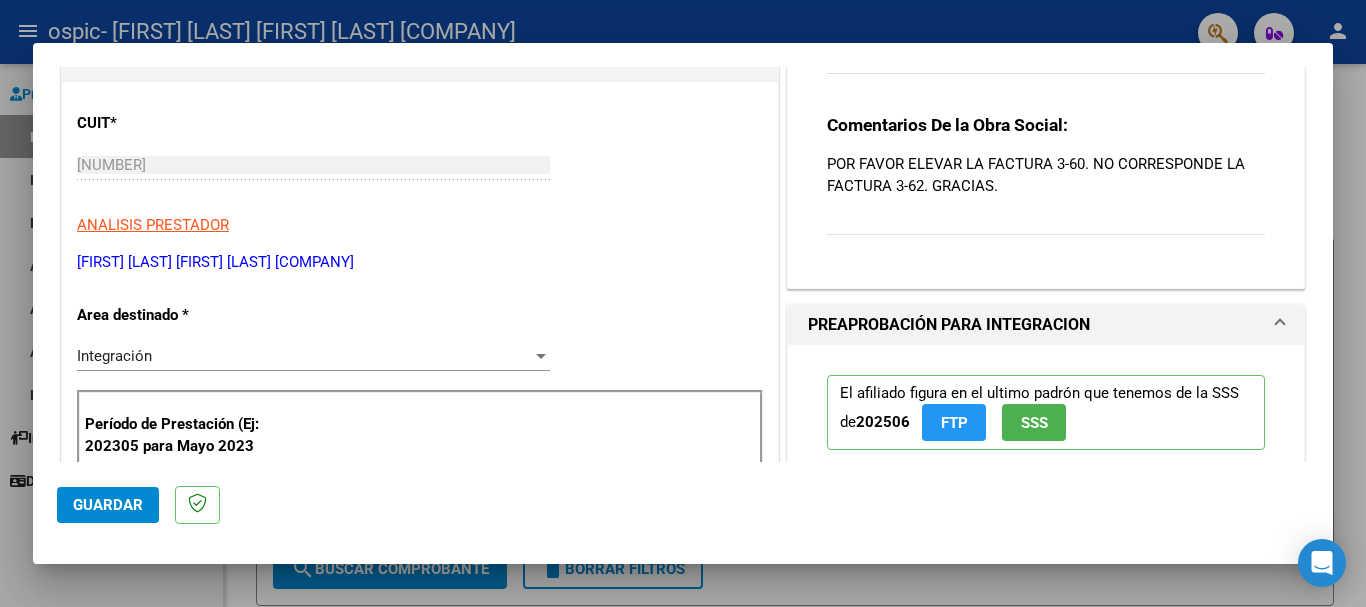 click on "Comentarios De la Obra Social: POR FAVOR ELEVAR LA FACTURA 3-60. NO CORRESPONDE LA FACTURA 3-62. GRACIAS." at bounding box center (1046, 186) 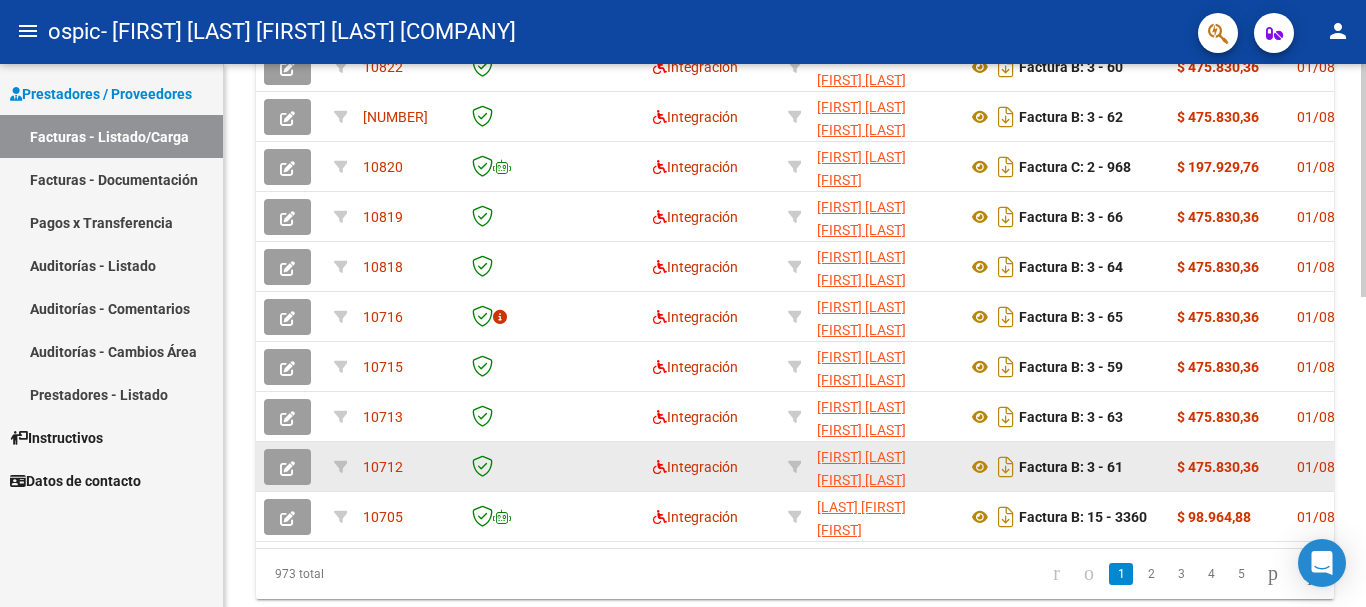 scroll, scrollTop: 700, scrollLeft: 0, axis: vertical 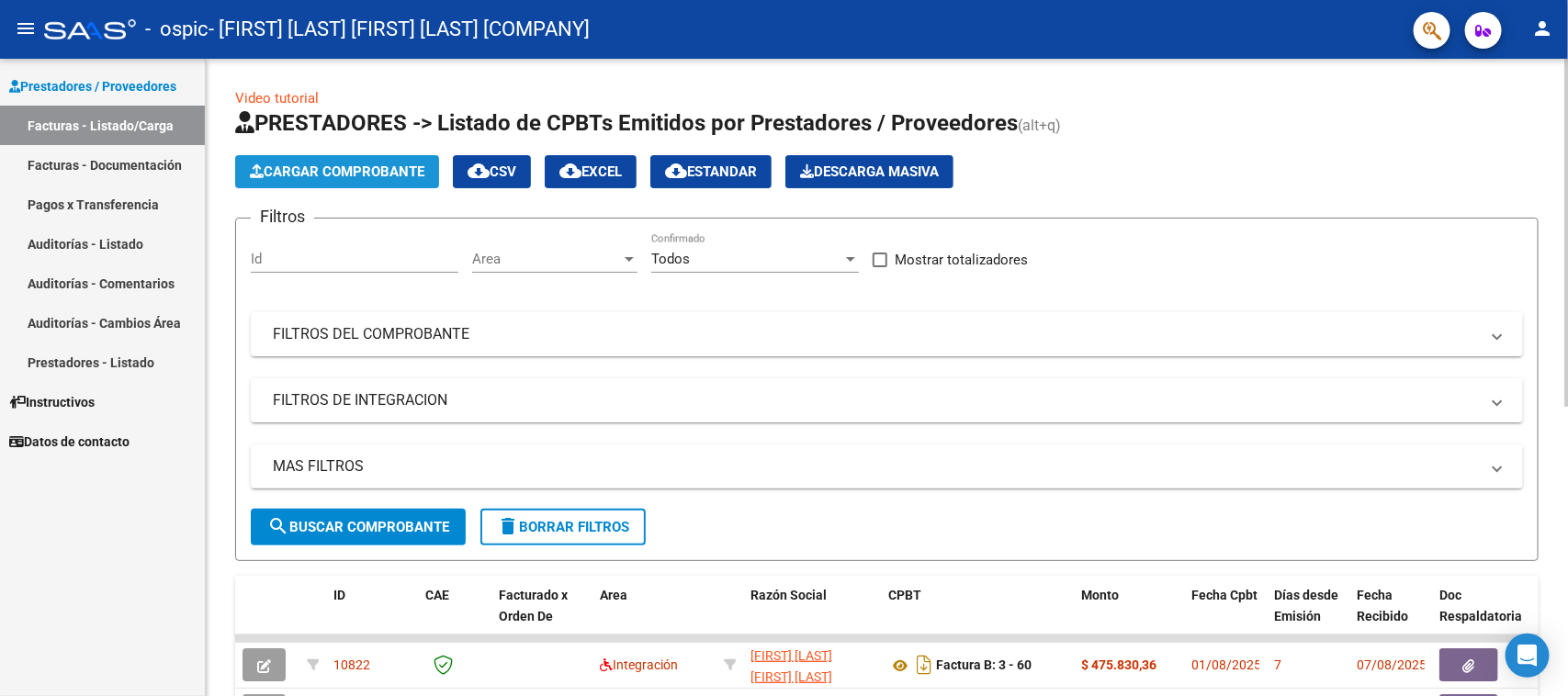 click on "Cargar Comprobante" 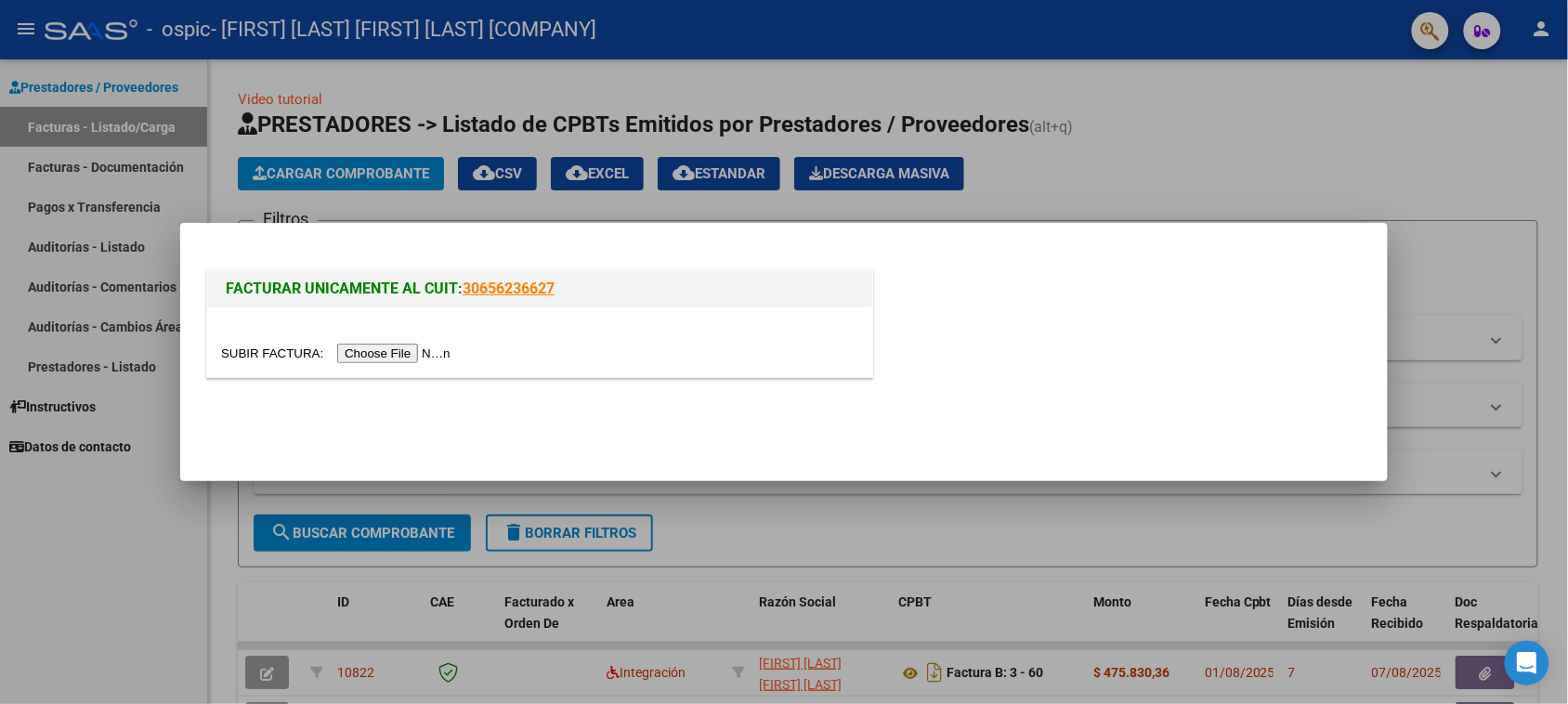 click at bounding box center [540, 342] 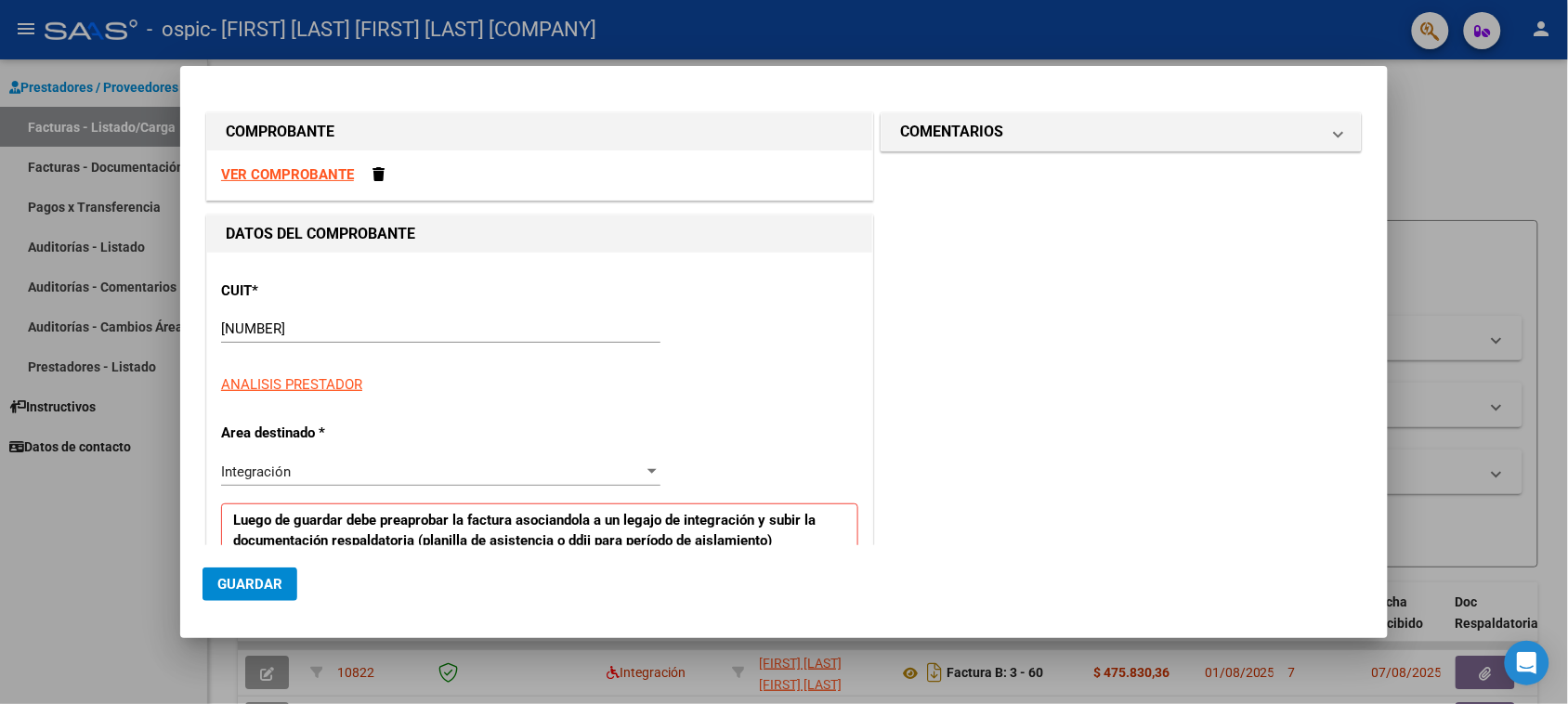 scroll, scrollTop: 232, scrollLeft: 0, axis: vertical 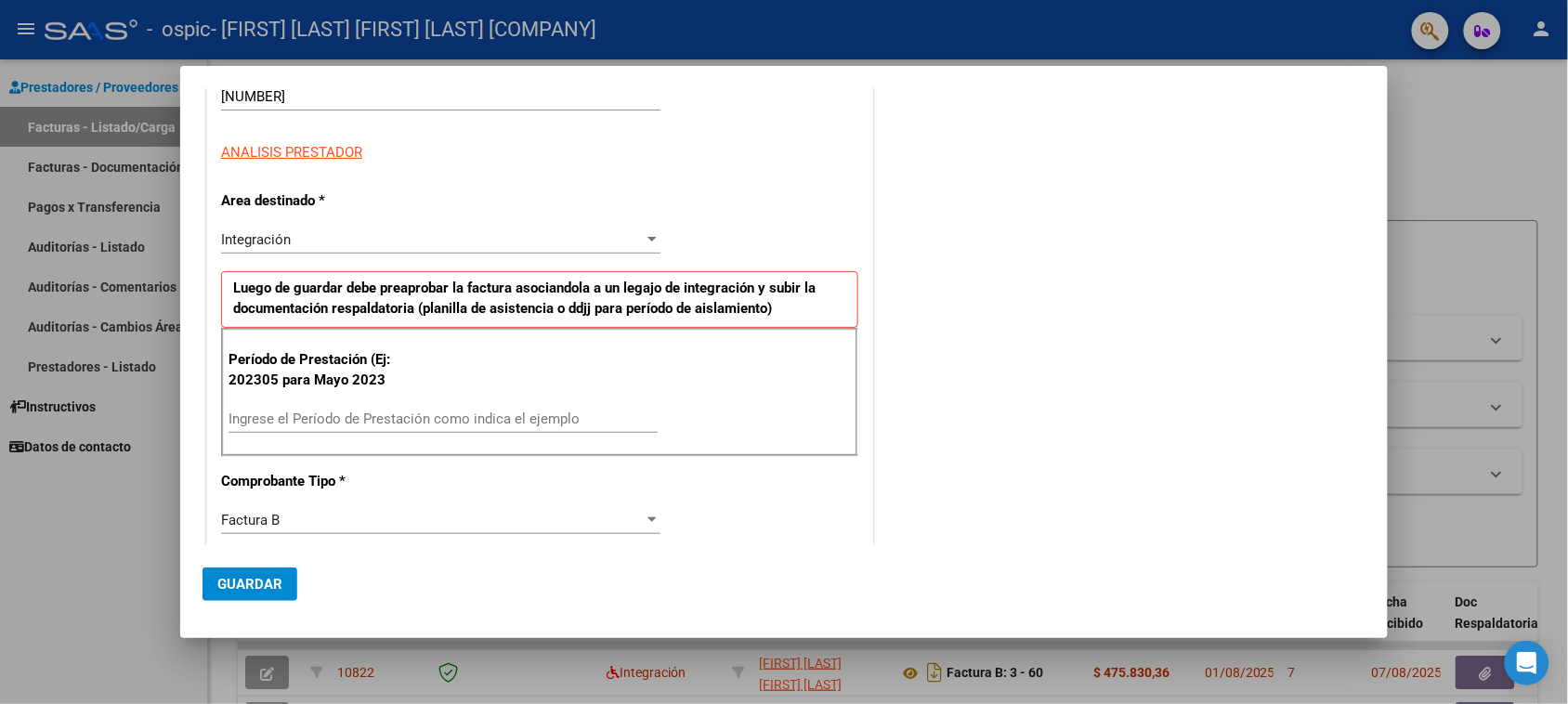 click on "Ingrese el Período de Prestación como indica el ejemplo" at bounding box center (443, 419) 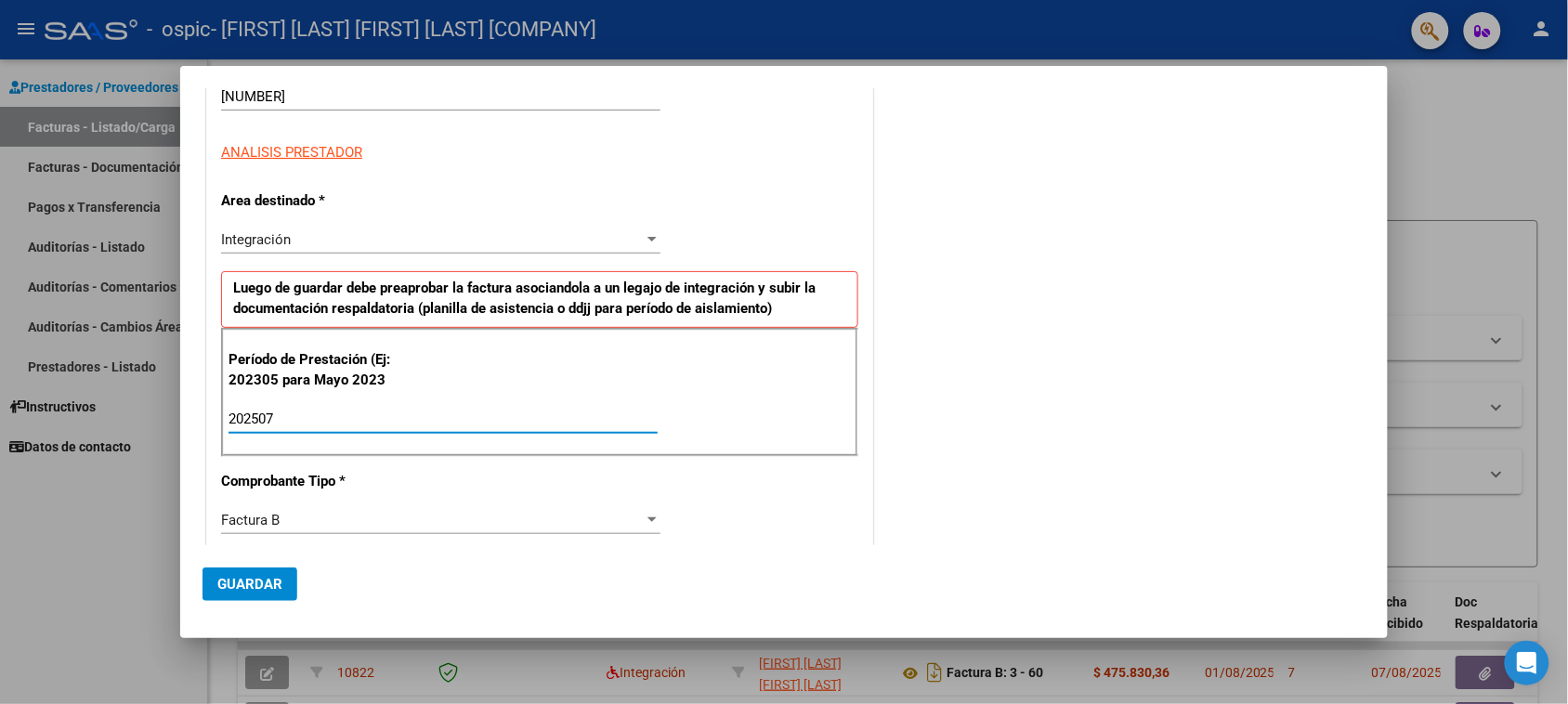 type on "202507" 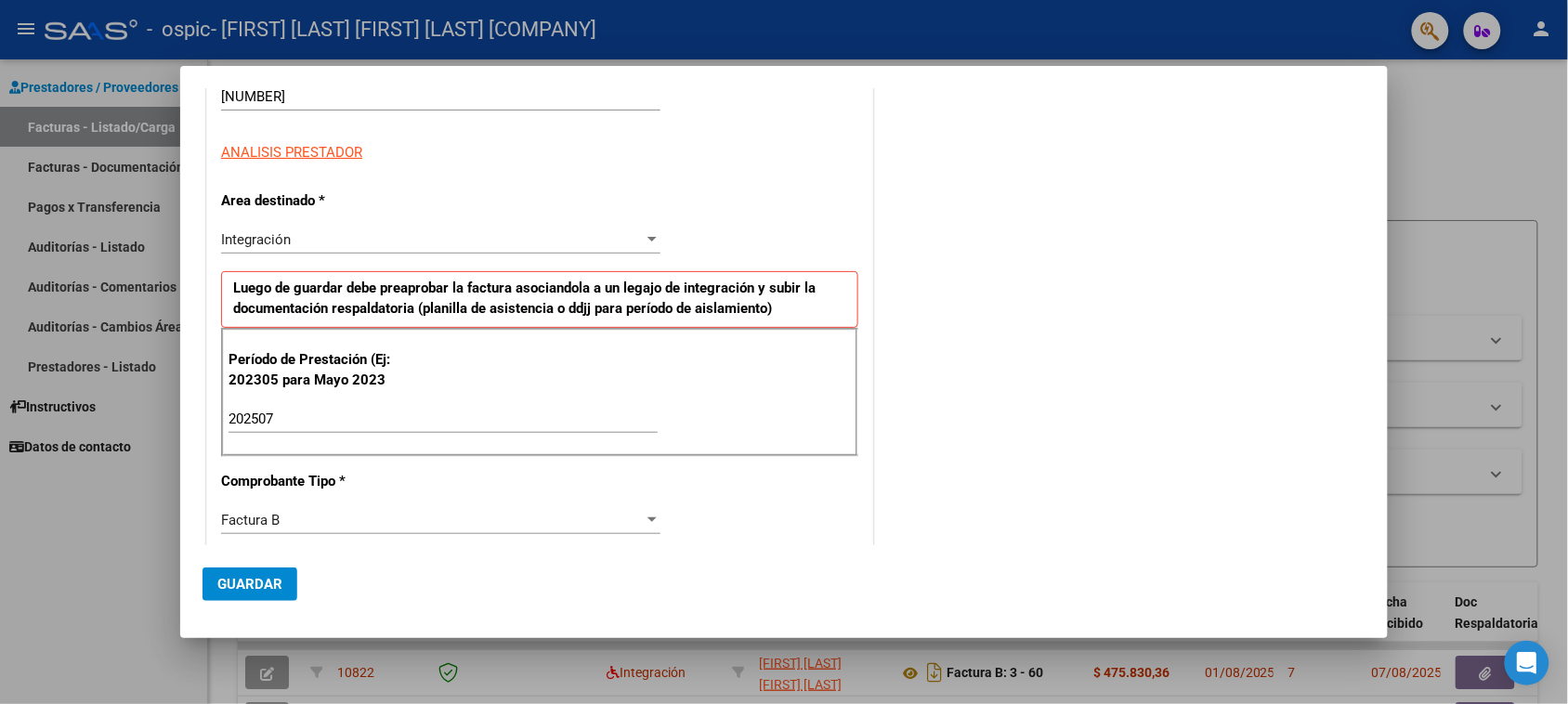 scroll, scrollTop: 580, scrollLeft: 0, axis: vertical 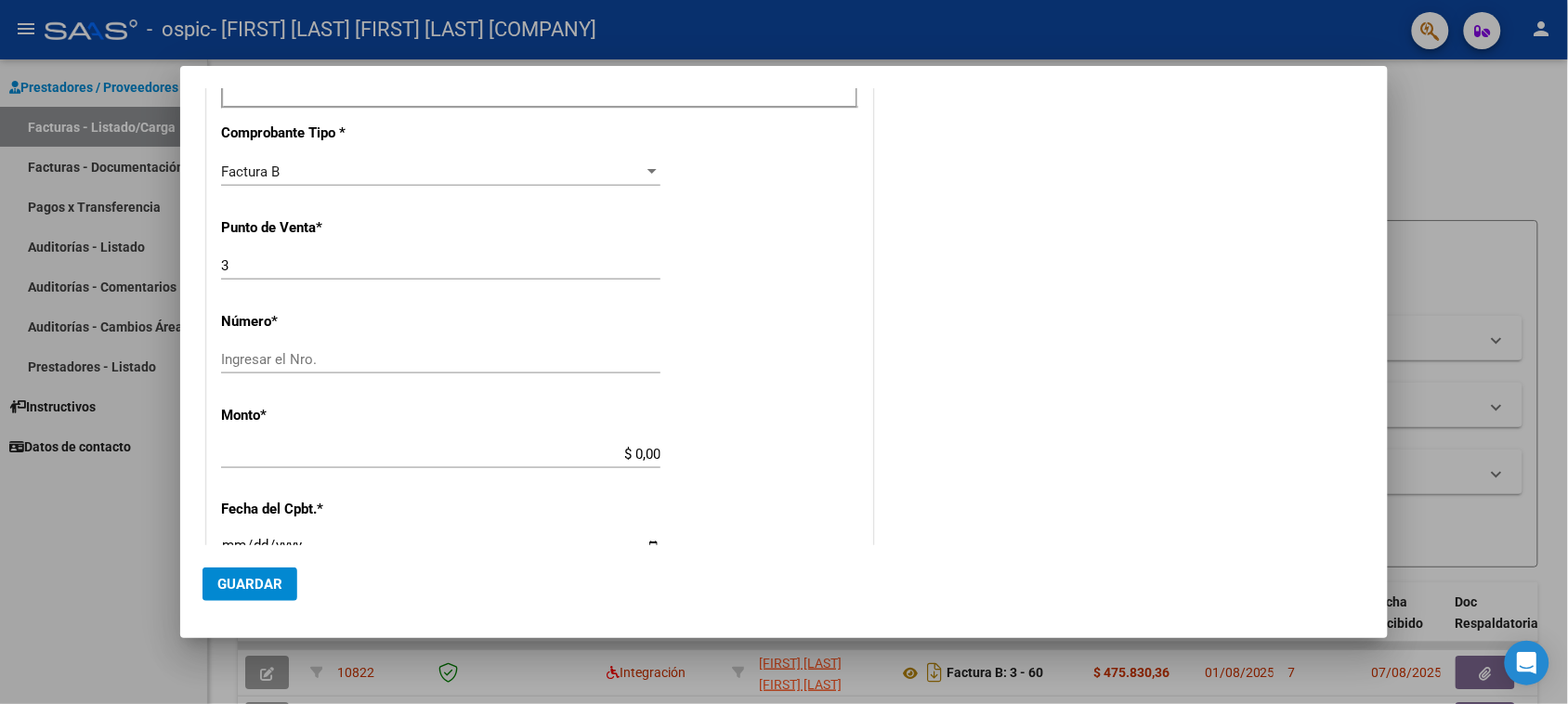 click on "Ingresar el Nro." at bounding box center [440, 359] 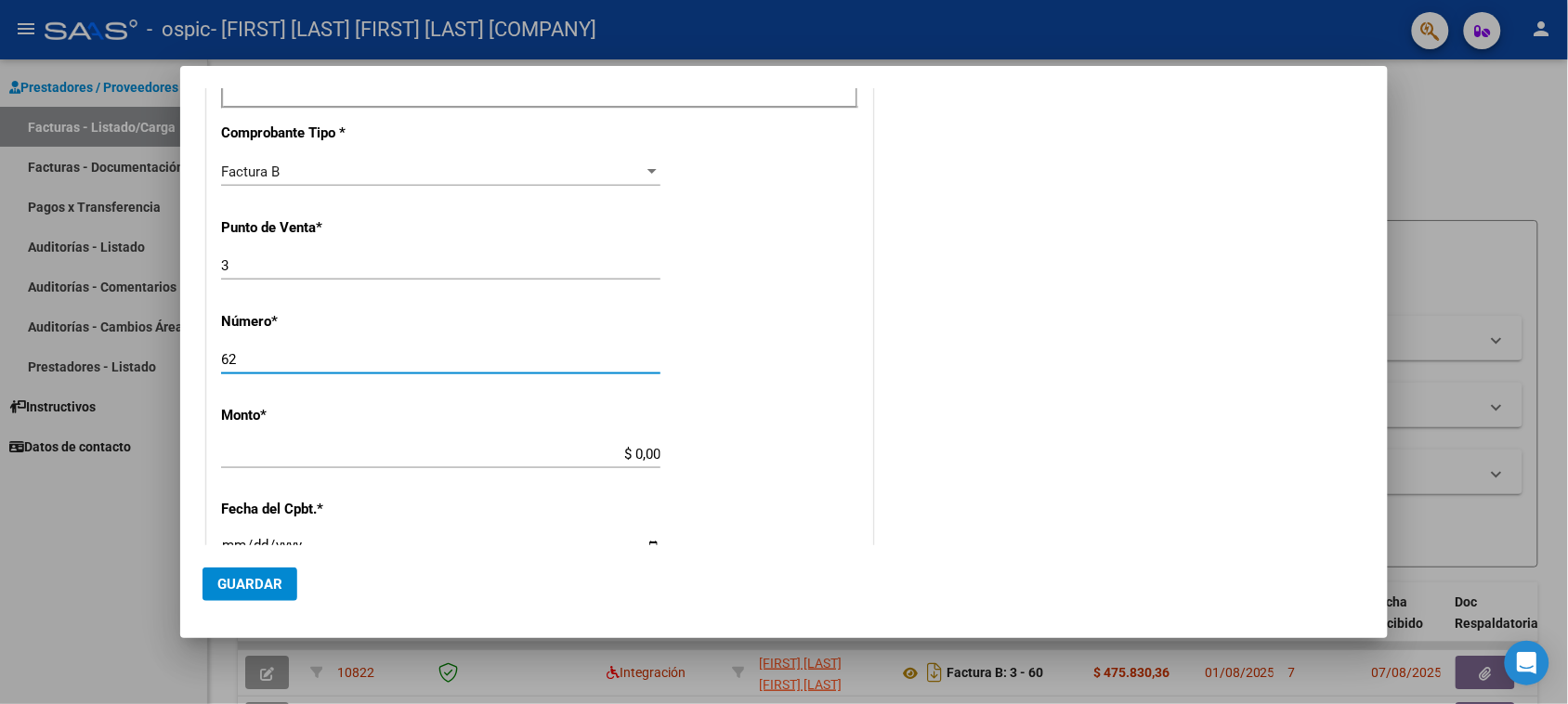 type on "62" 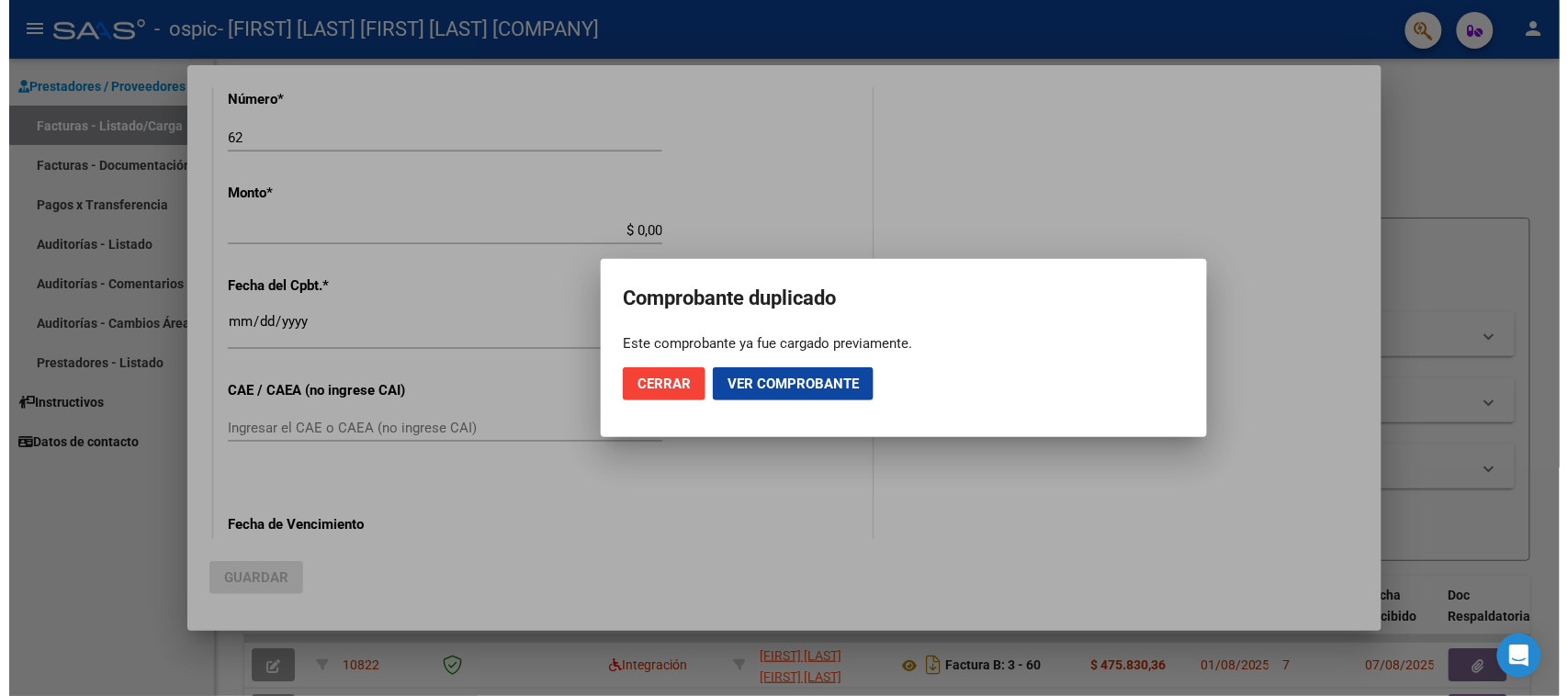 scroll, scrollTop: 814, scrollLeft: 0, axis: vertical 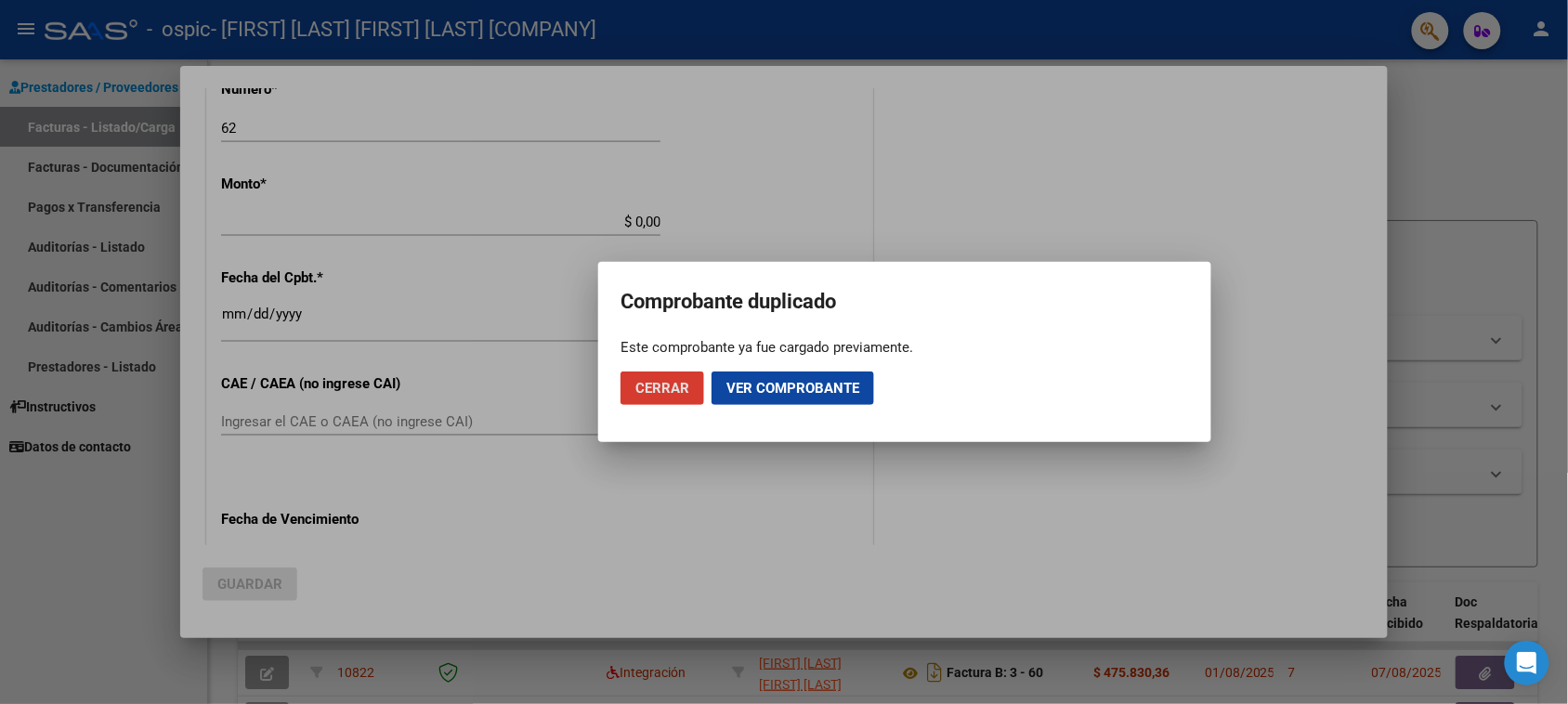 click on "Cerrar" 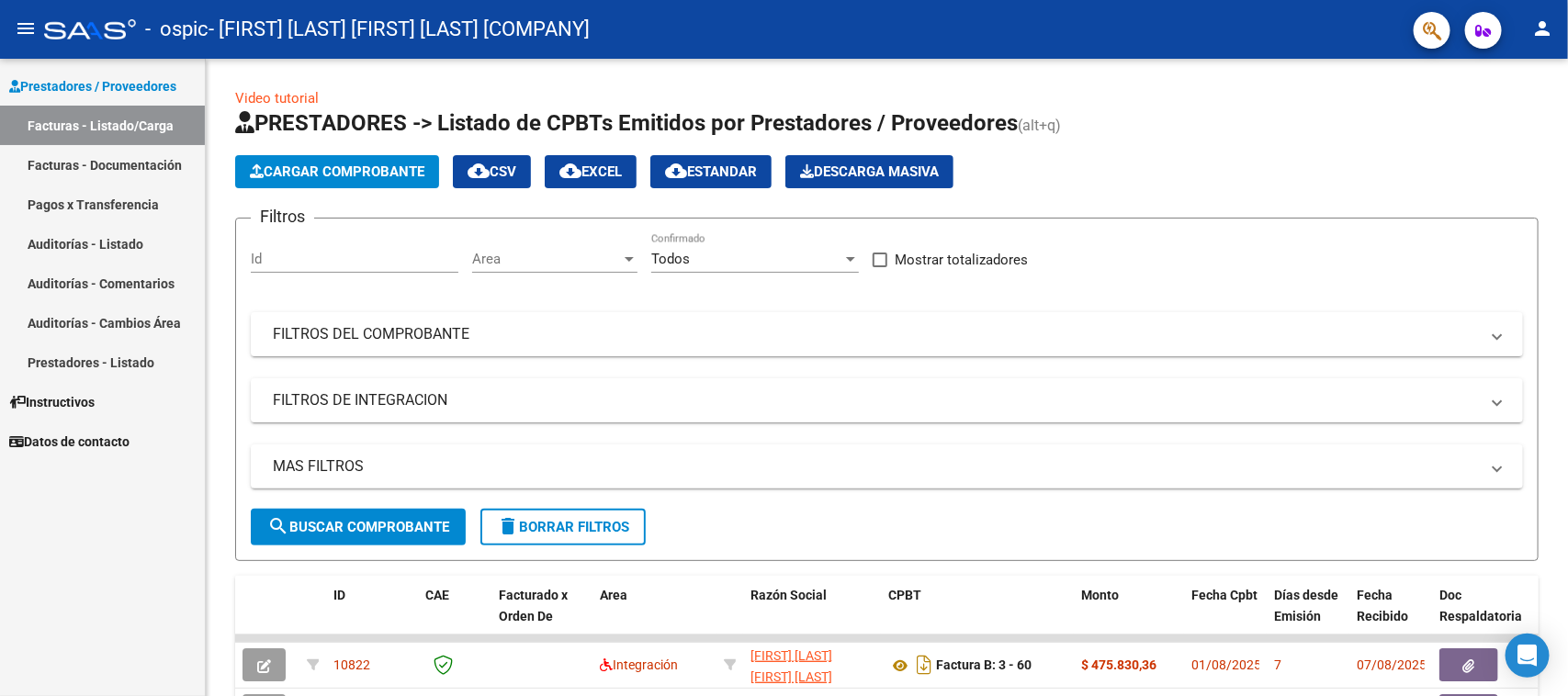 click on "Prestadores / Proveedores Facturas - Listado/Carga Facturas - Documentación Pagos x Transferencia Auditorías - Listado Auditorías - Comentarios Auditorías - Cambios Área Prestadores - Listado    Instructivos    Datos de contacto" at bounding box center [102, 377] 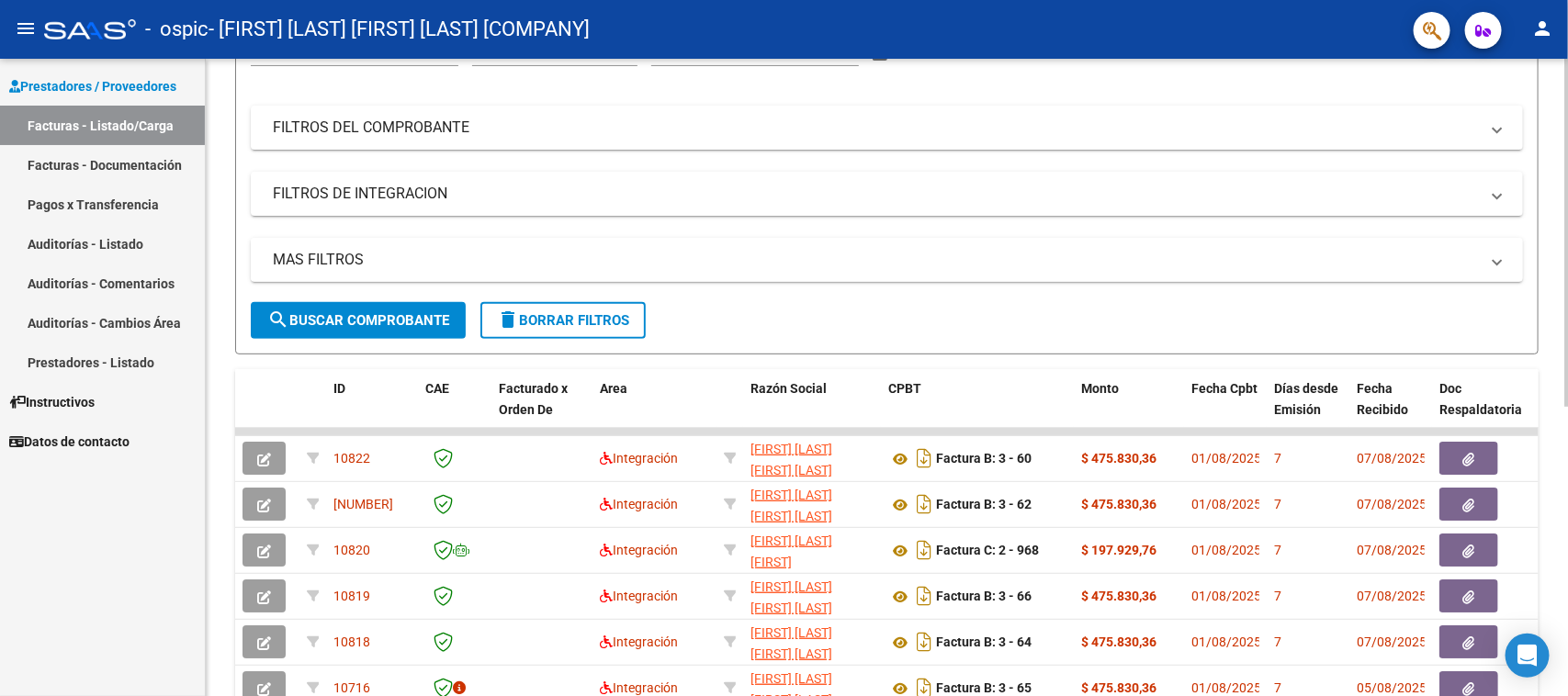 scroll, scrollTop: 230, scrollLeft: 0, axis: vertical 